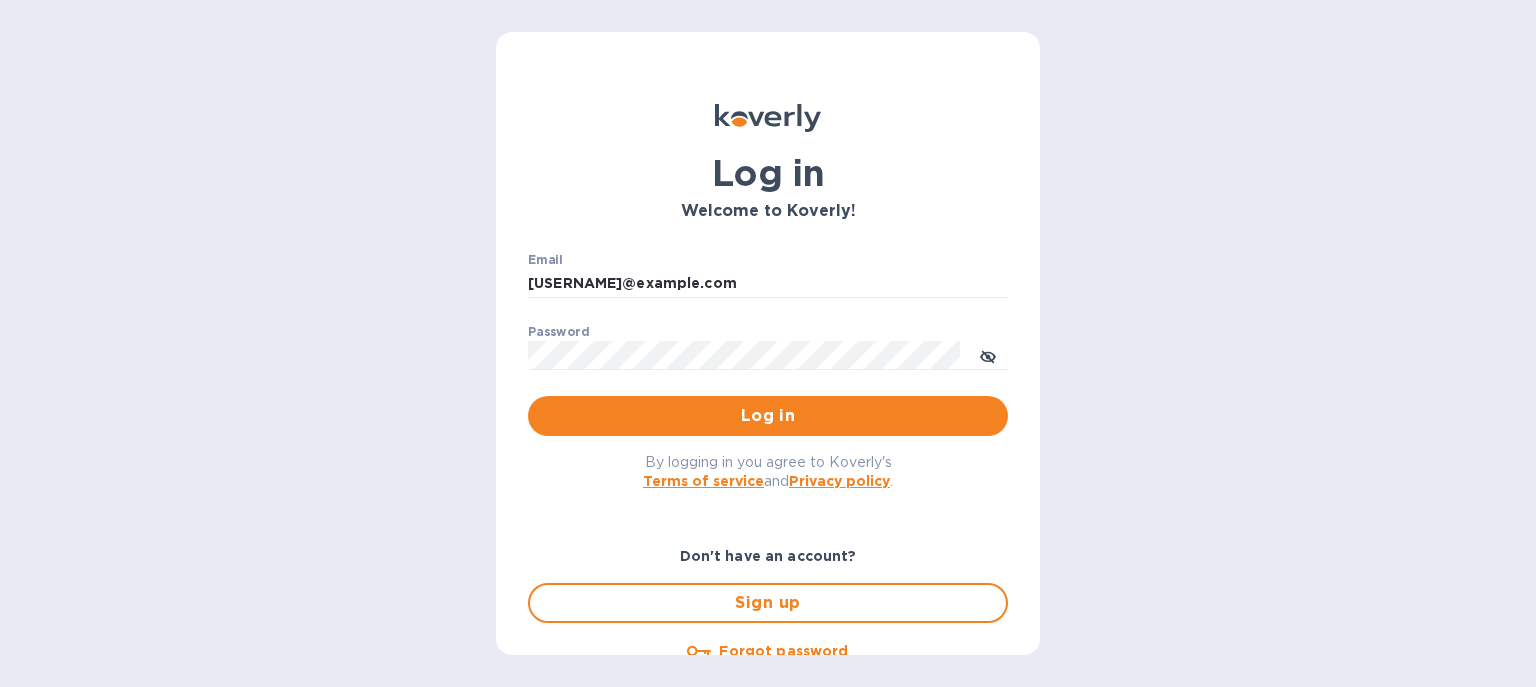 scroll, scrollTop: 0, scrollLeft: 0, axis: both 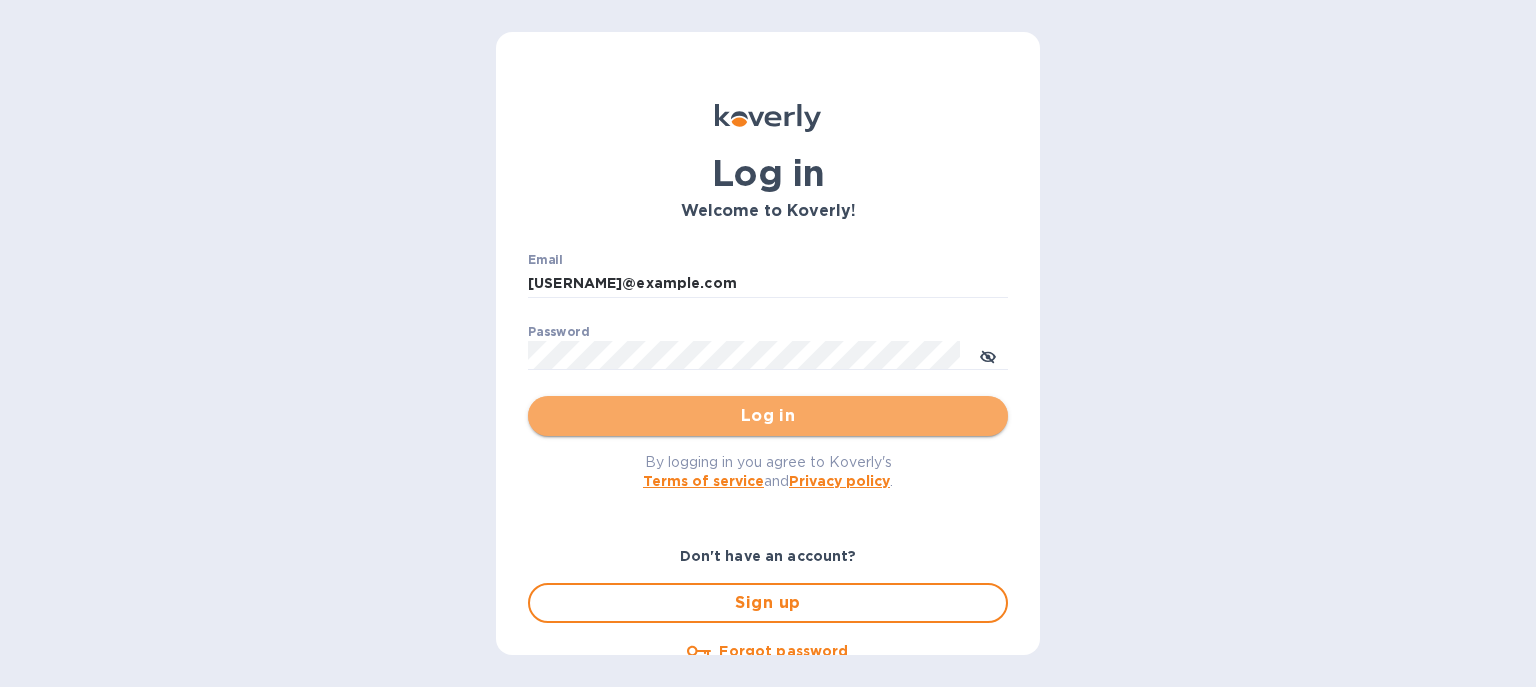 click on "Log in" at bounding box center (768, 416) 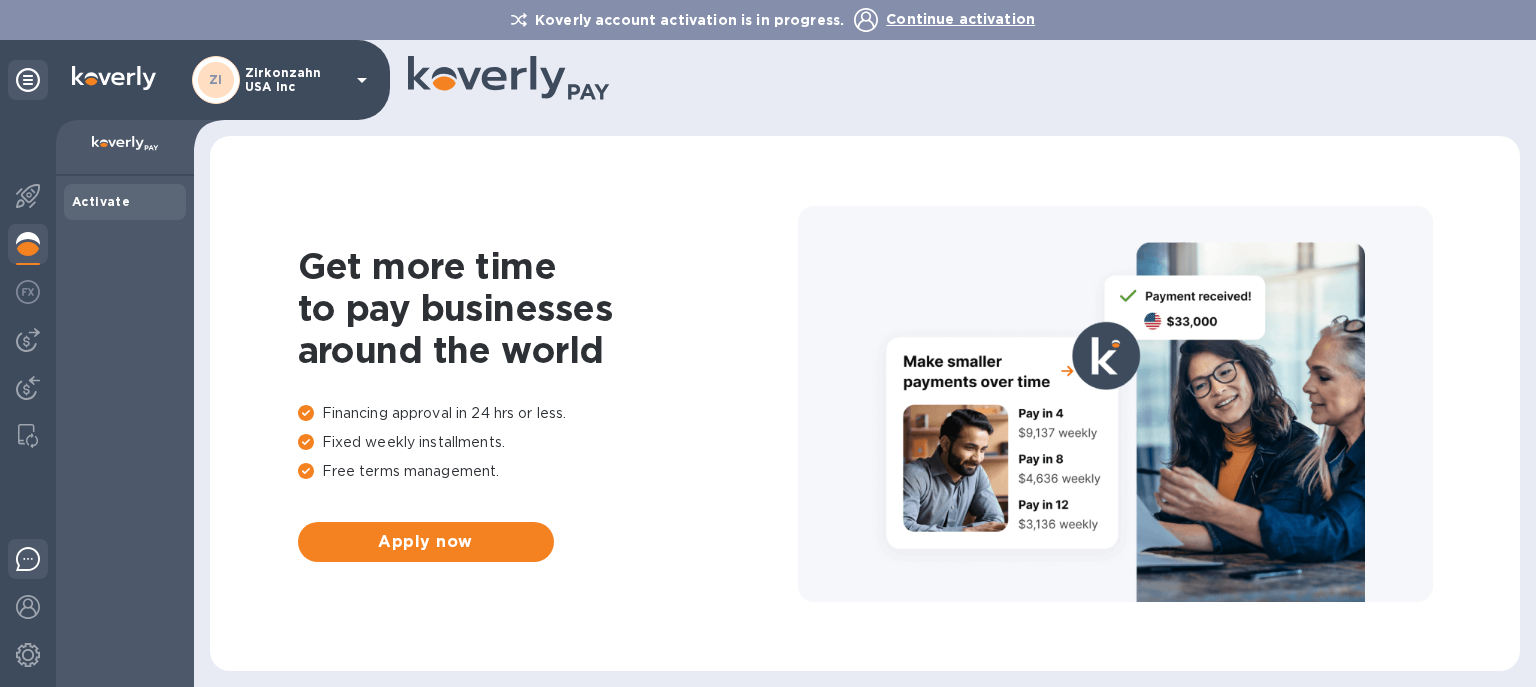 click at bounding box center [28, 559] 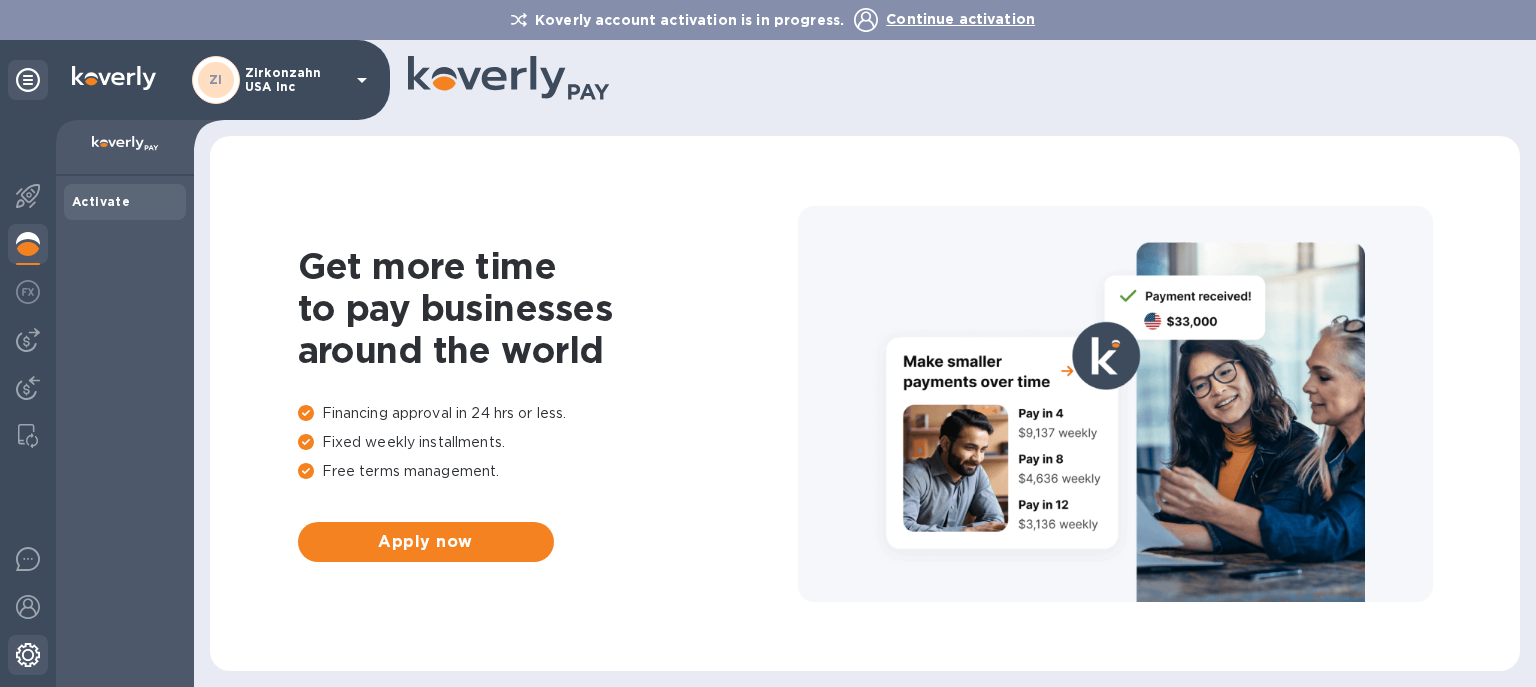 click at bounding box center (28, 655) 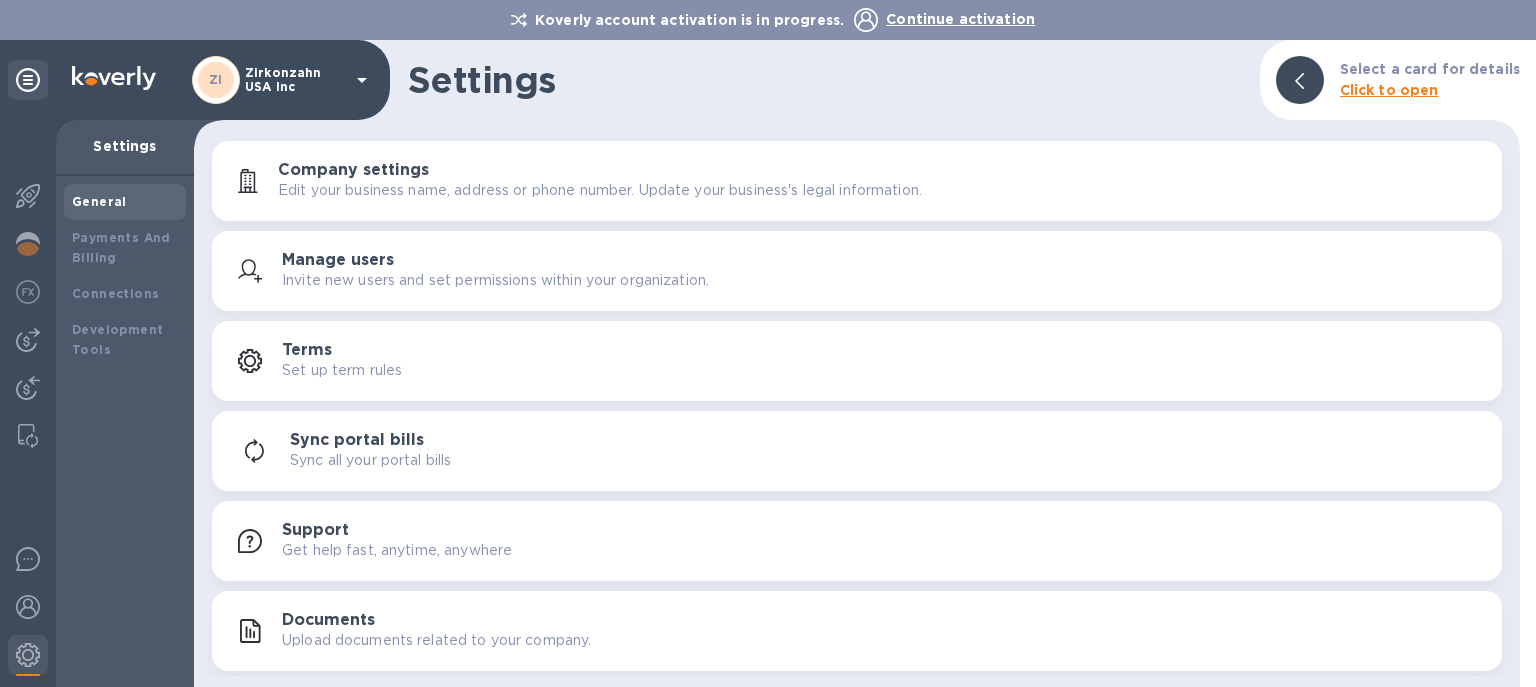 click on "Settings Select a card for details Click to open" at bounding box center [857, 80] 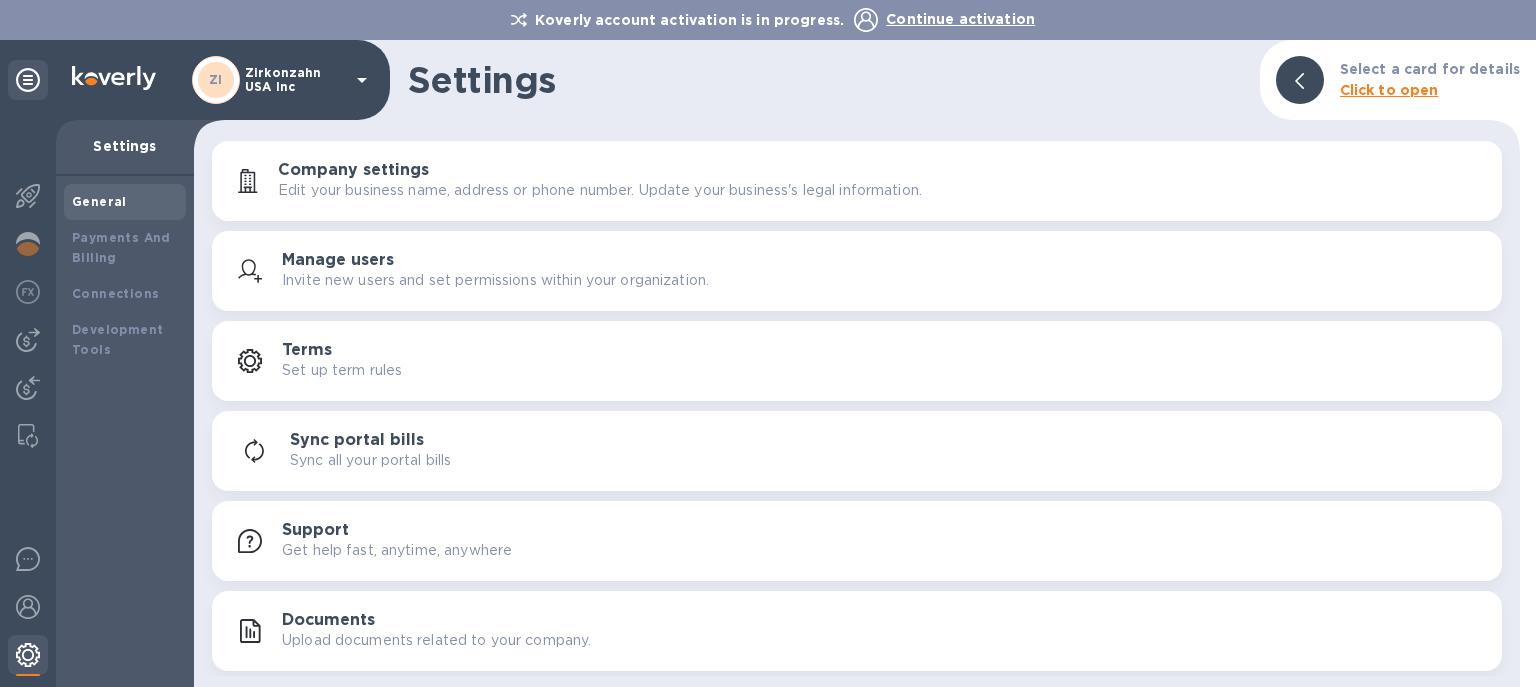 click at bounding box center (28, 655) 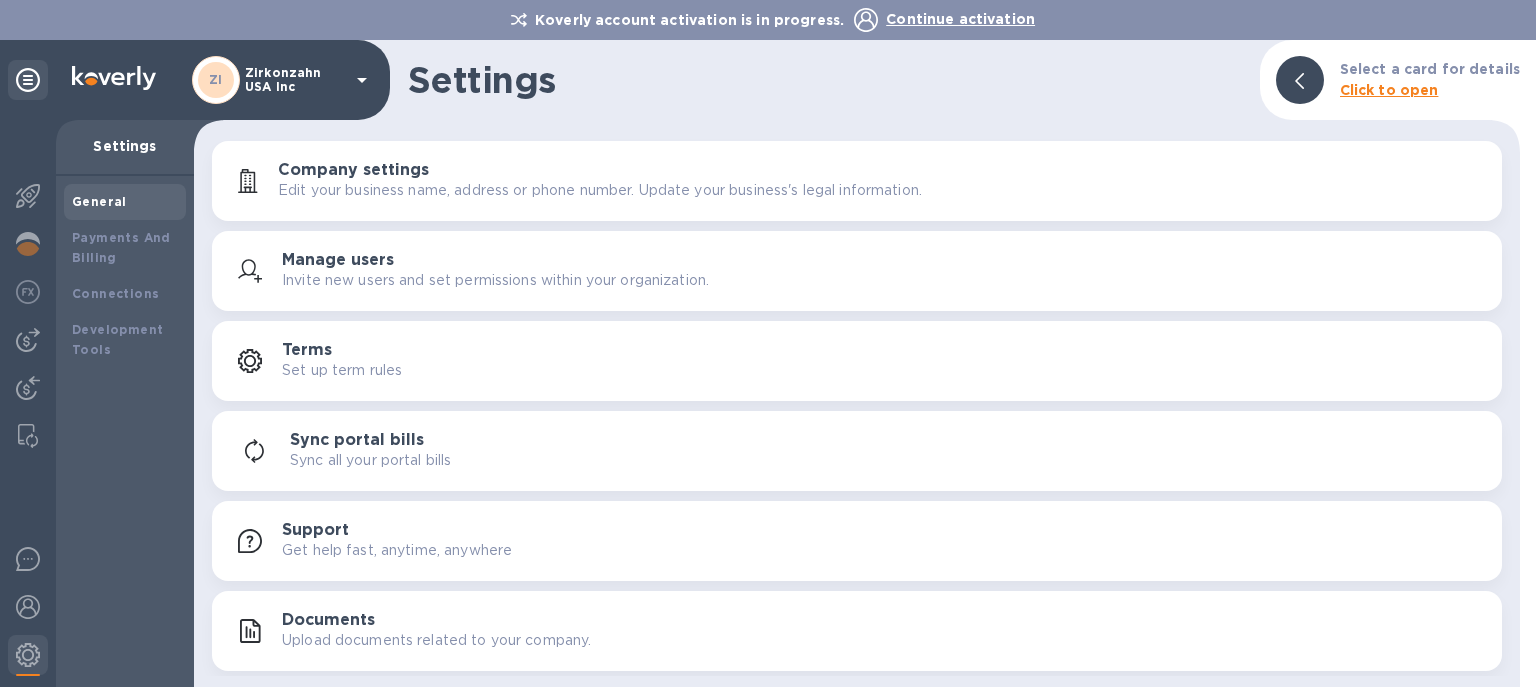 click on "Settings Select a card for details Click to open" at bounding box center (857, 80) 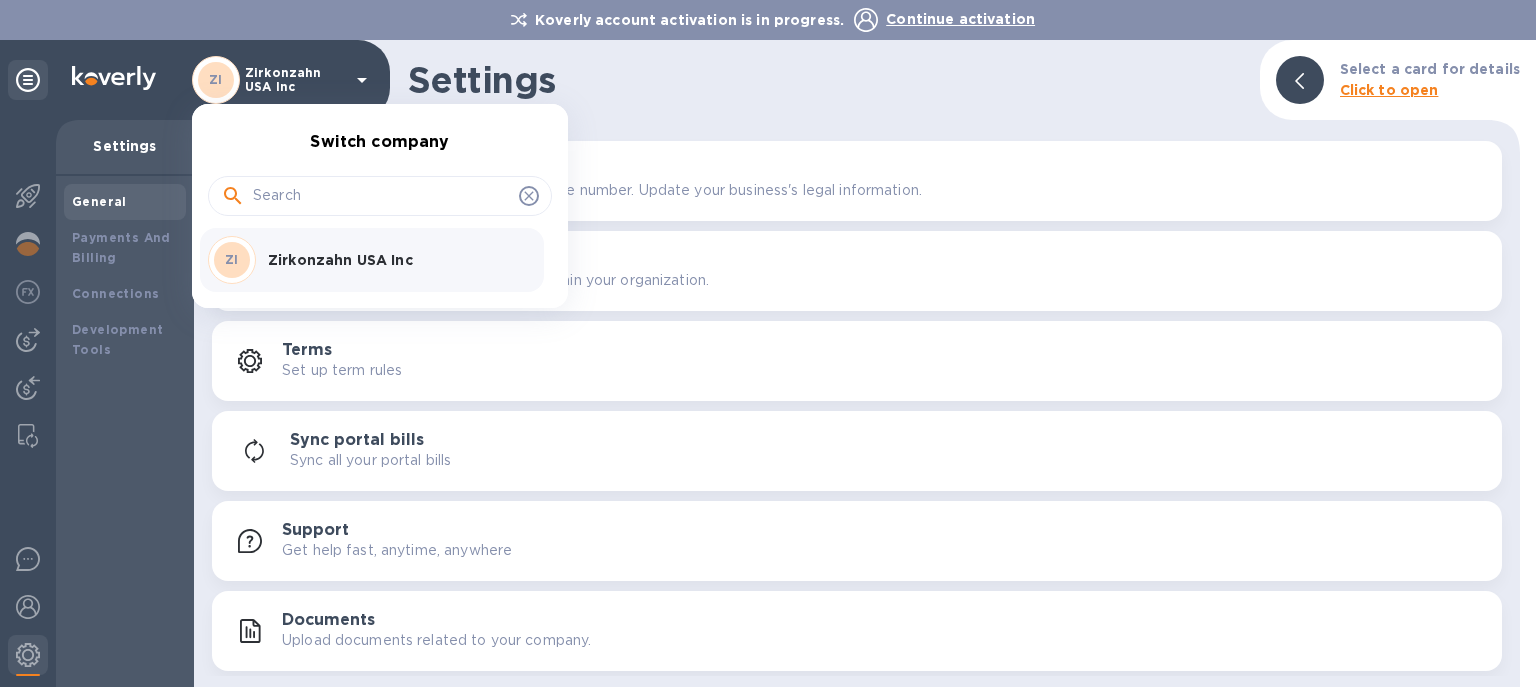 click at bounding box center (768, 343) 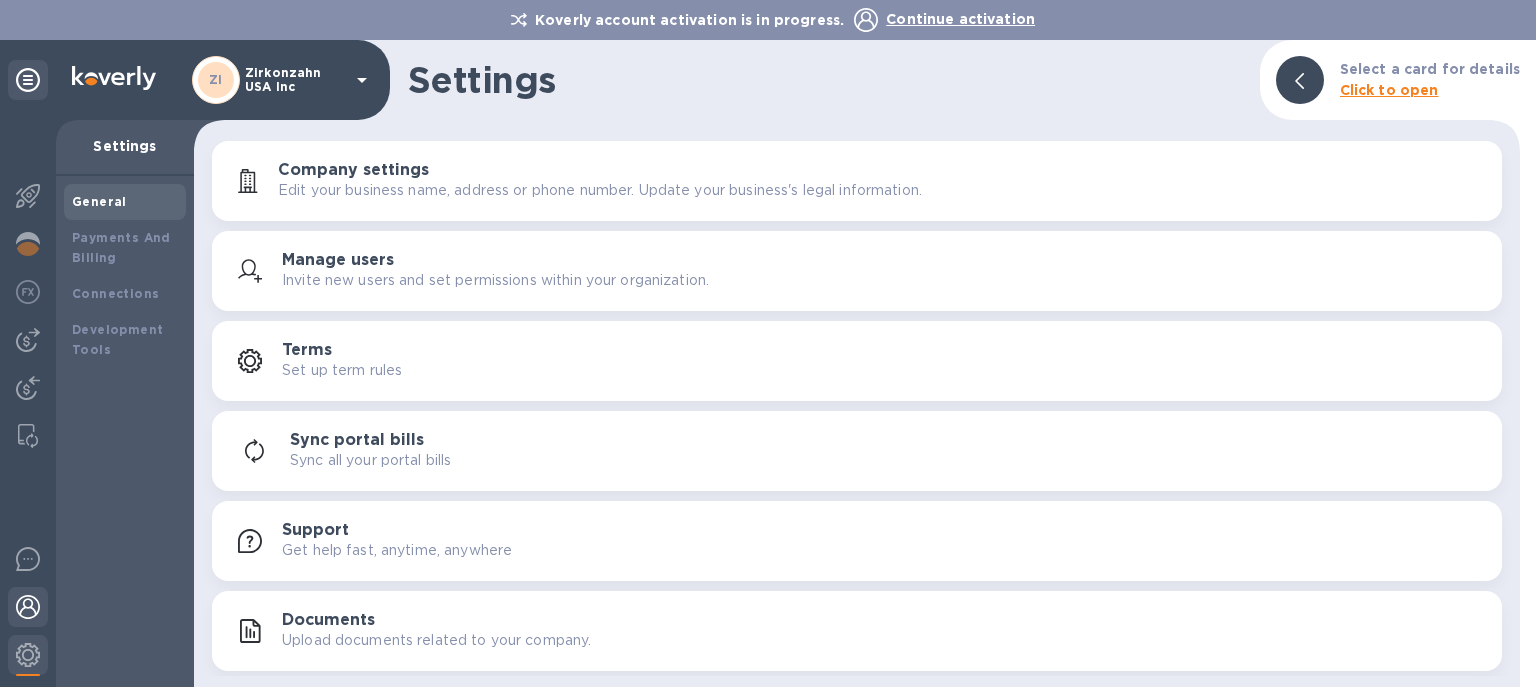 click at bounding box center (28, 607) 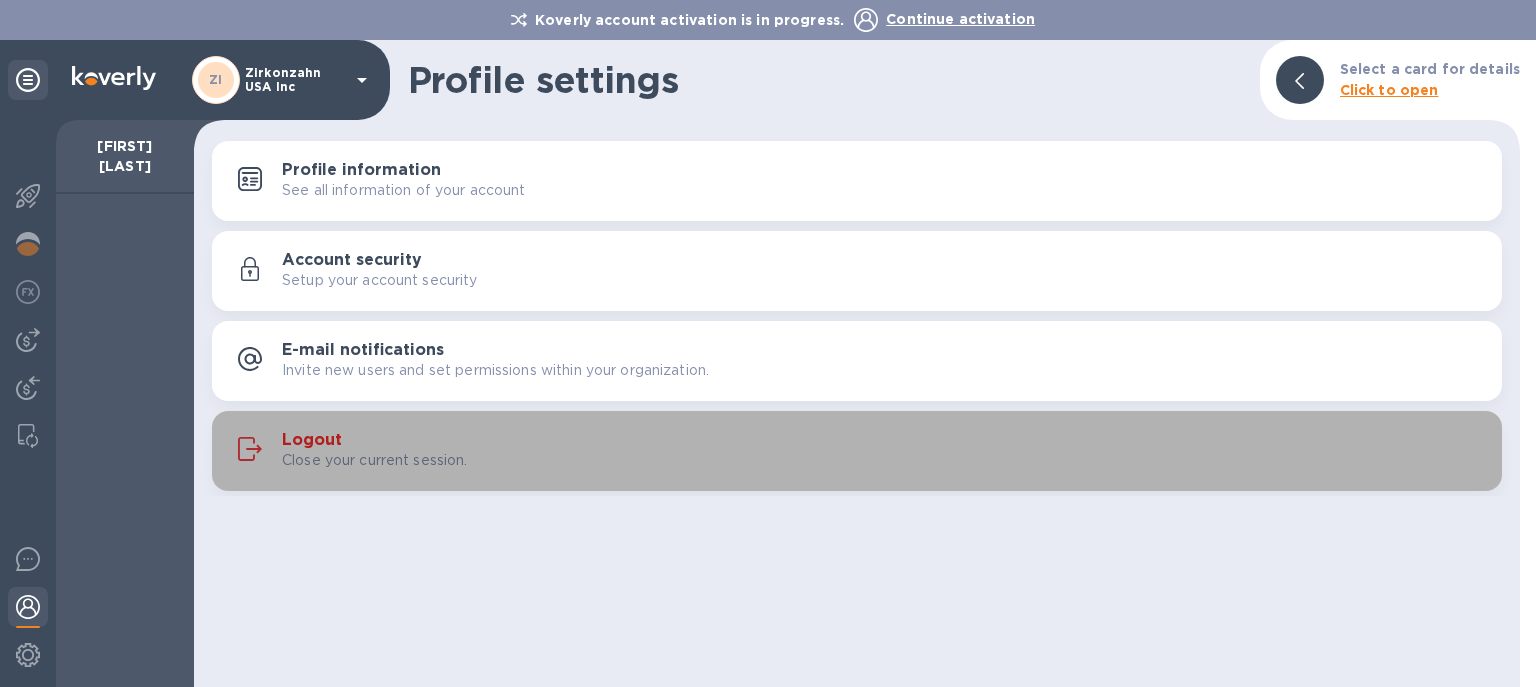 click on "Logout Close your current session." at bounding box center (884, 451) 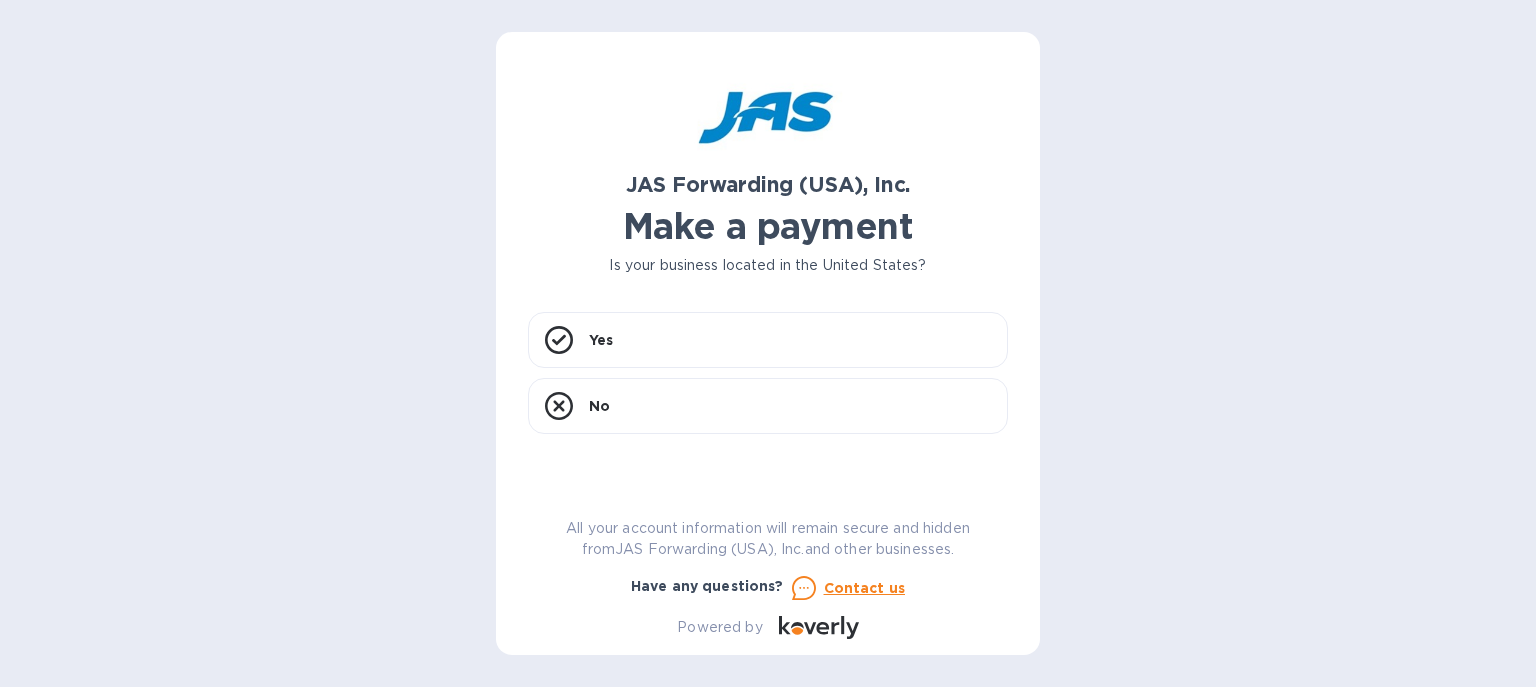 scroll, scrollTop: 0, scrollLeft: 0, axis: both 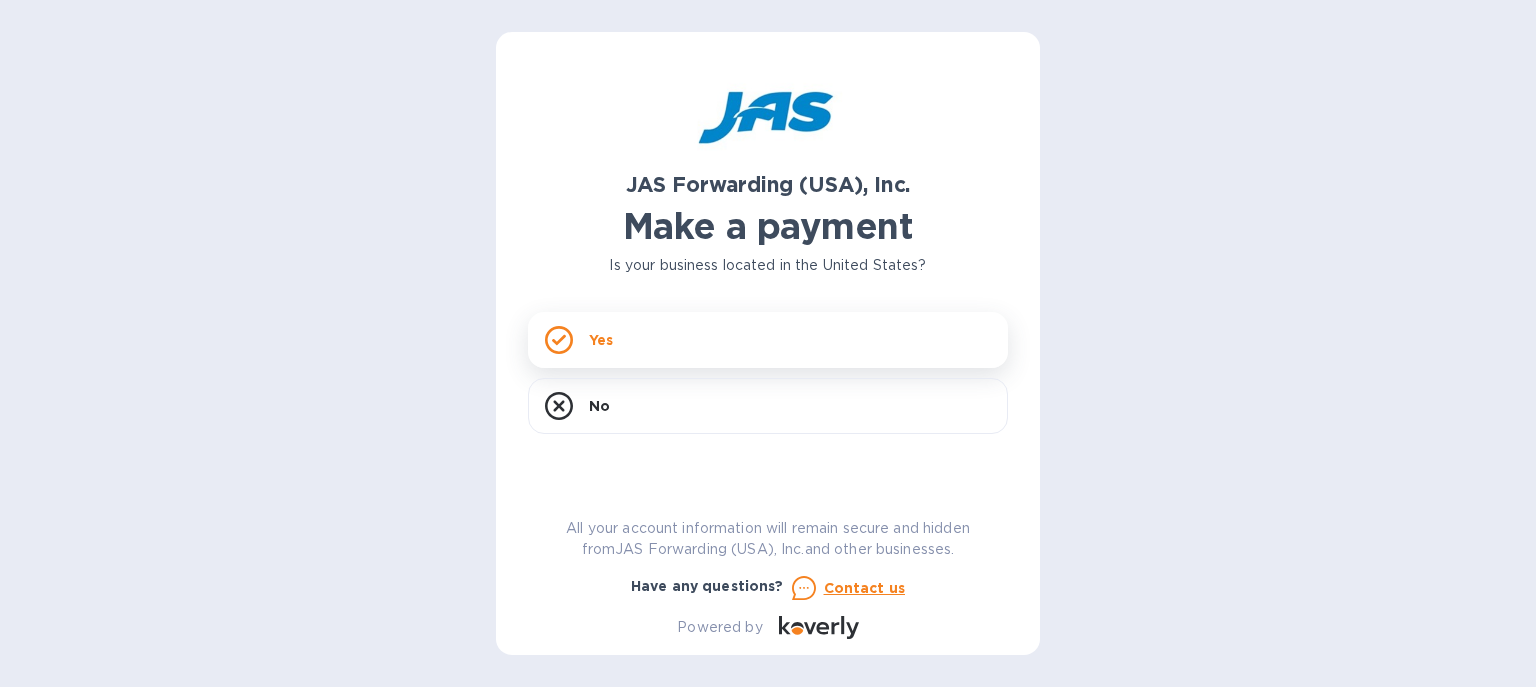 click on "Yes" at bounding box center (768, 340) 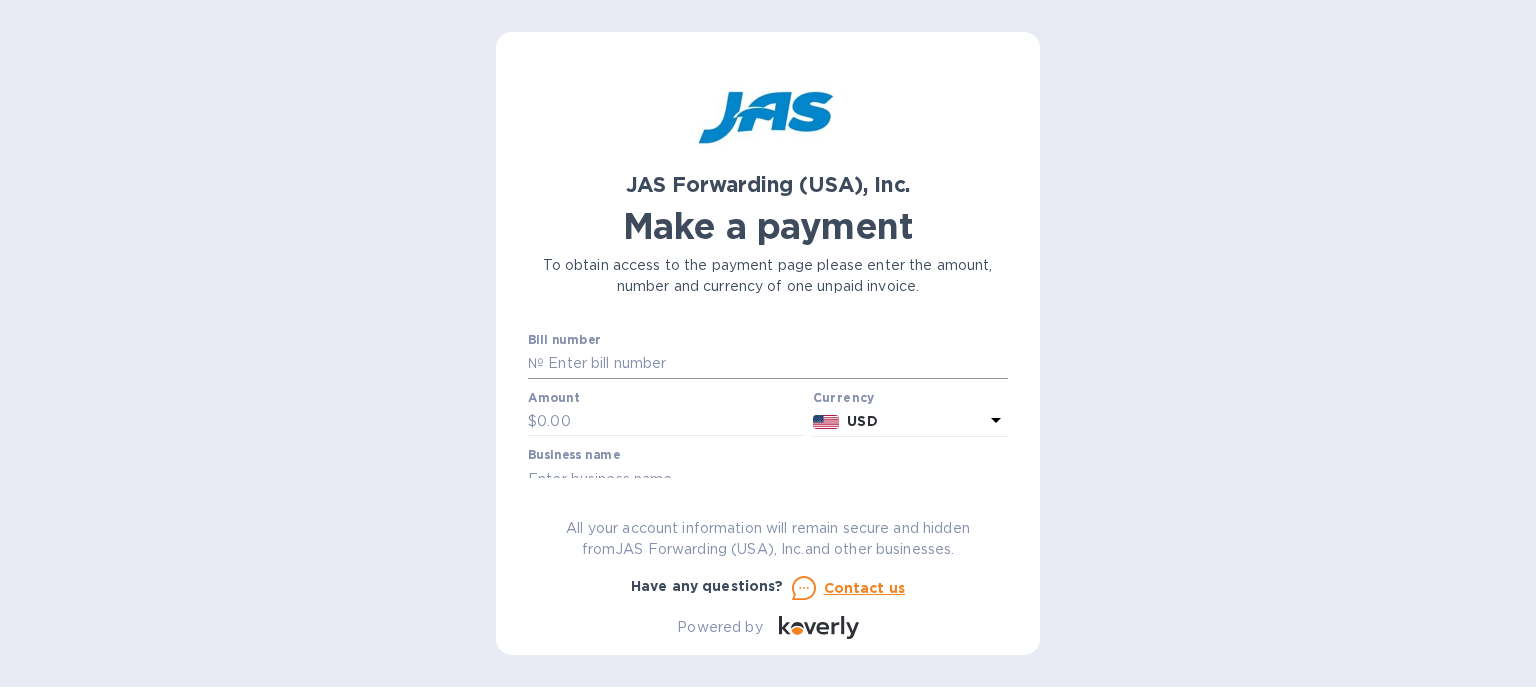 click at bounding box center [776, 364] 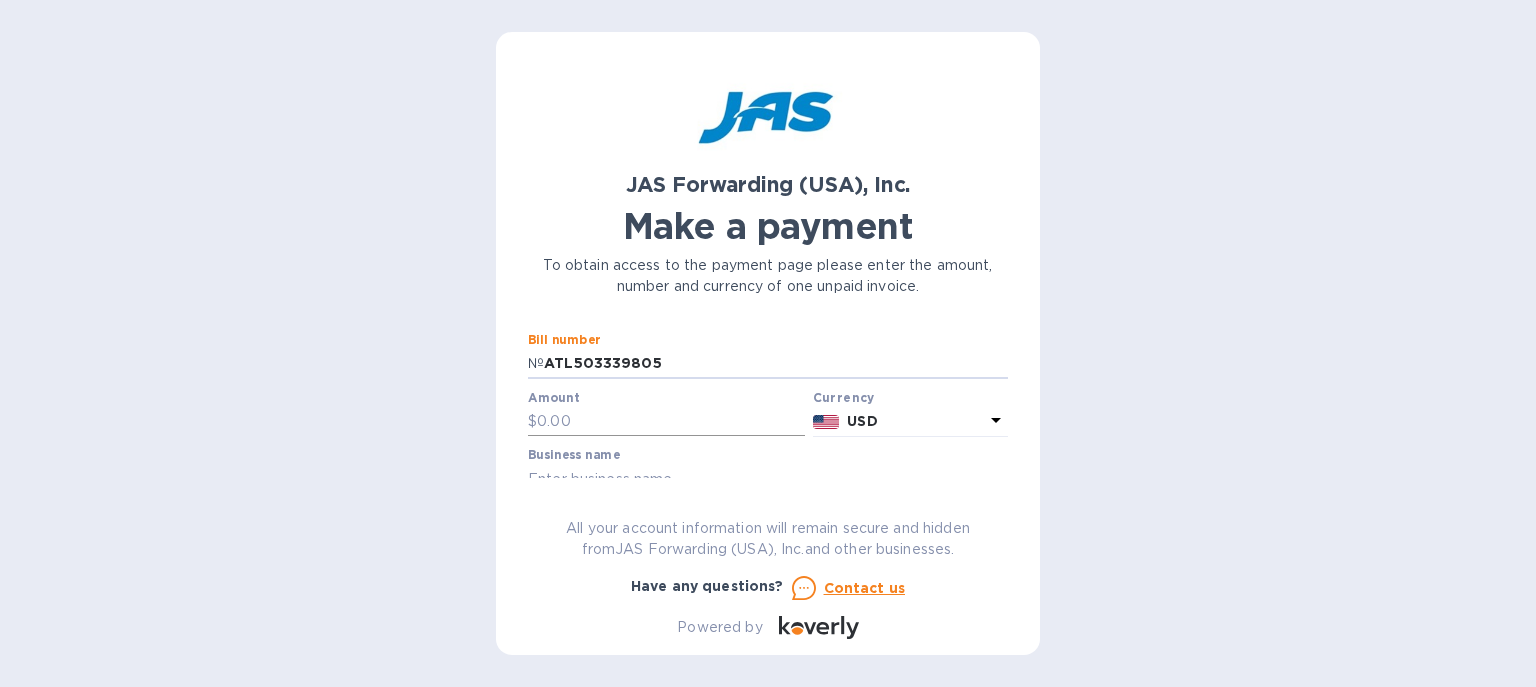 type on "ATL503339805" 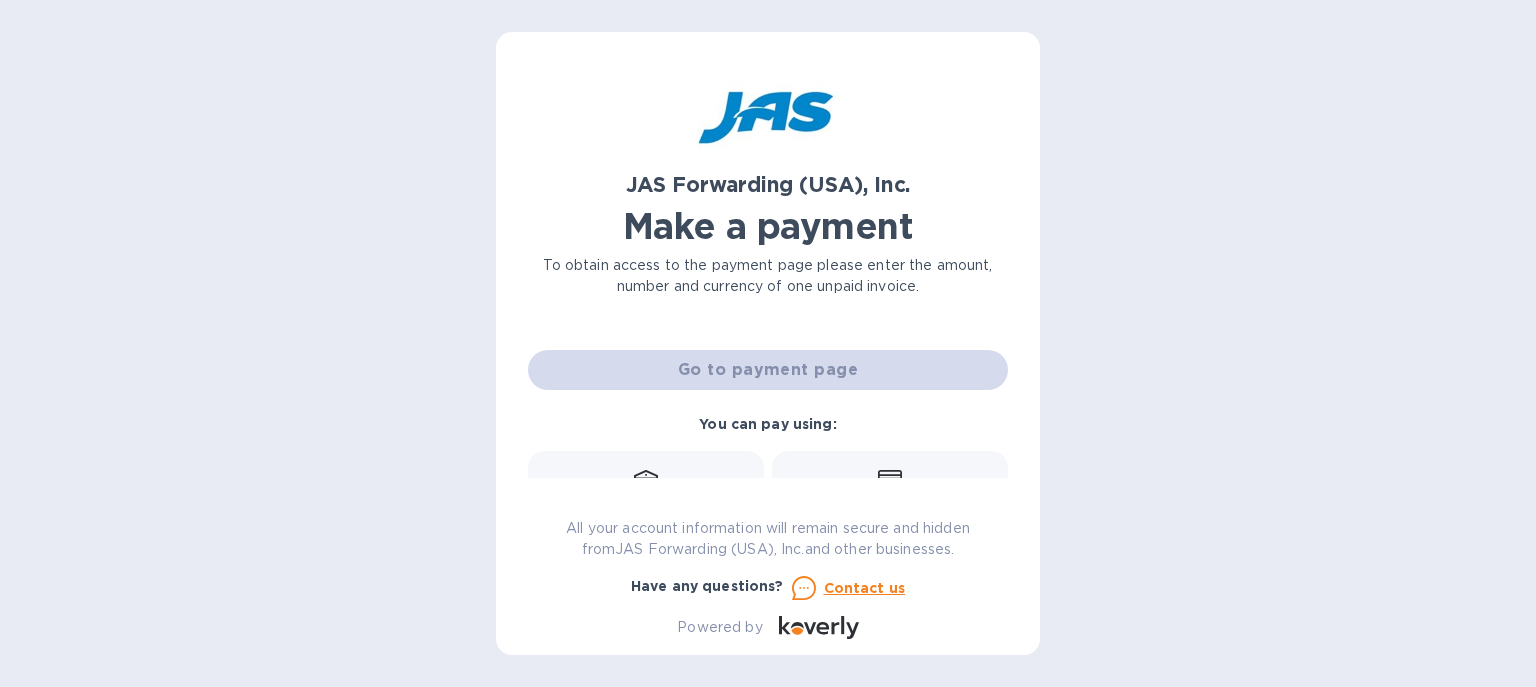 scroll, scrollTop: 115, scrollLeft: 0, axis: vertical 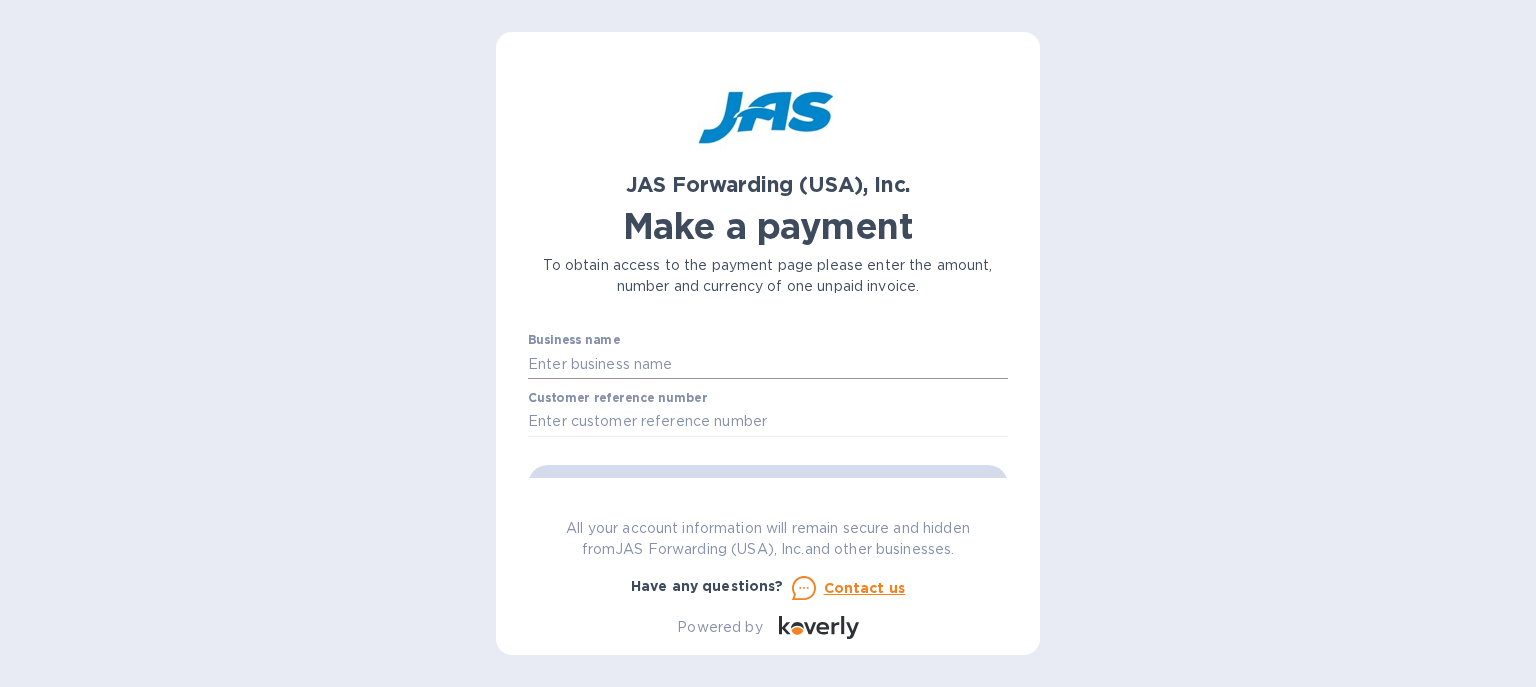 type on "1,330.51" 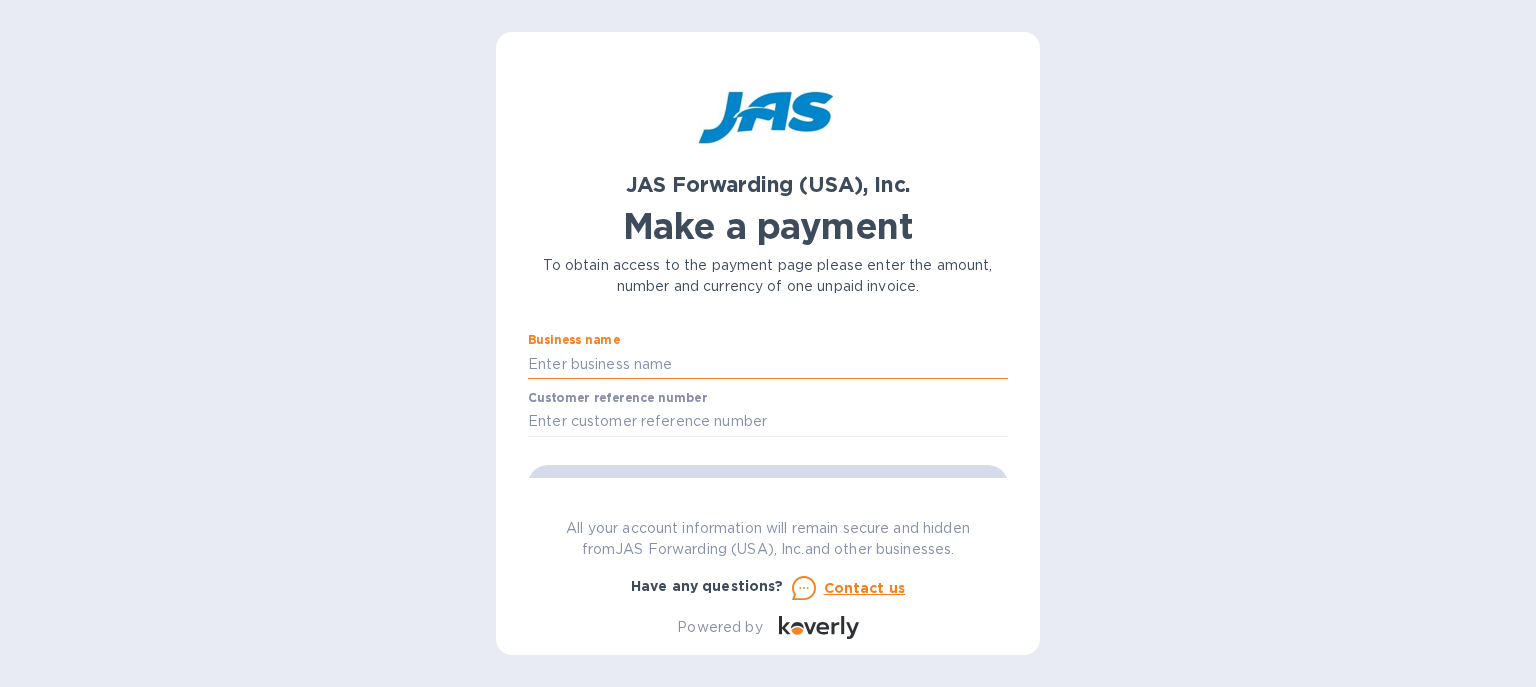 click at bounding box center [768, 364] 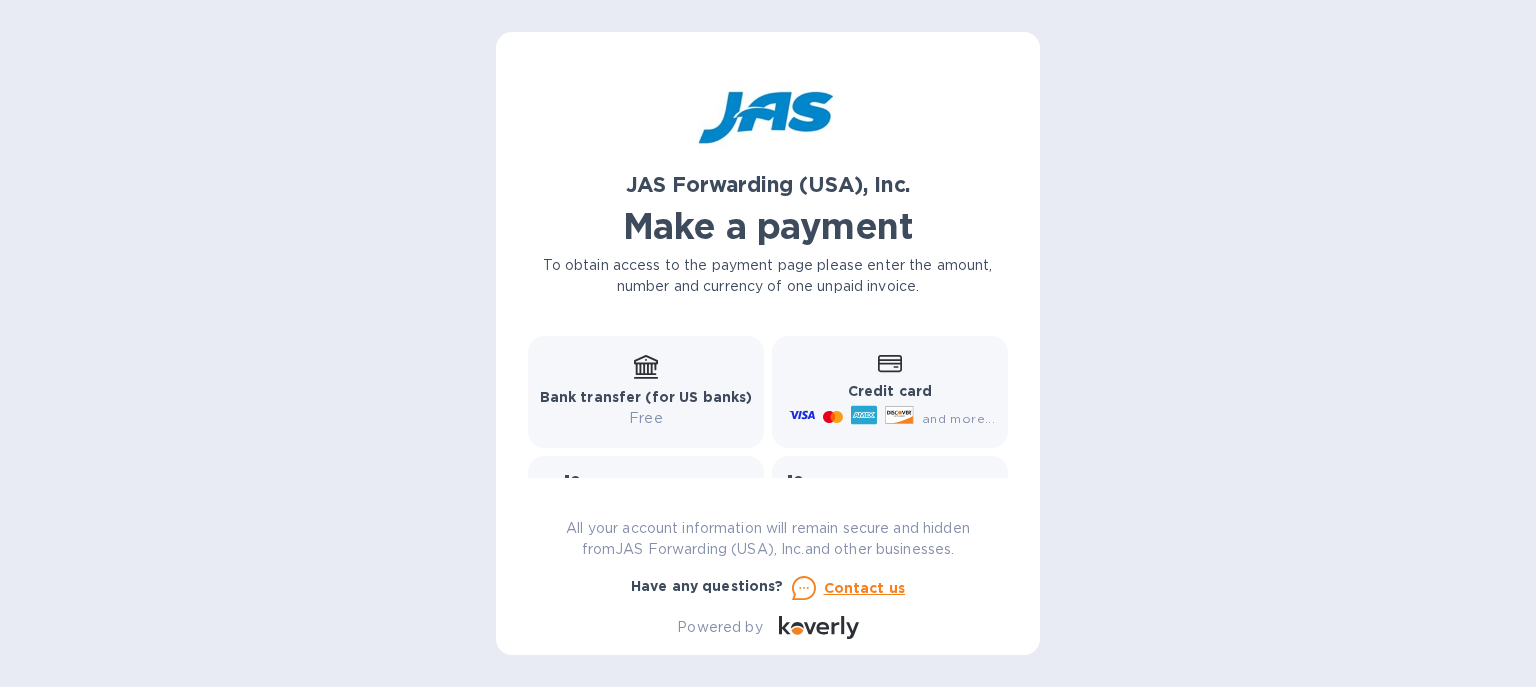 scroll, scrollTop: 230, scrollLeft: 0, axis: vertical 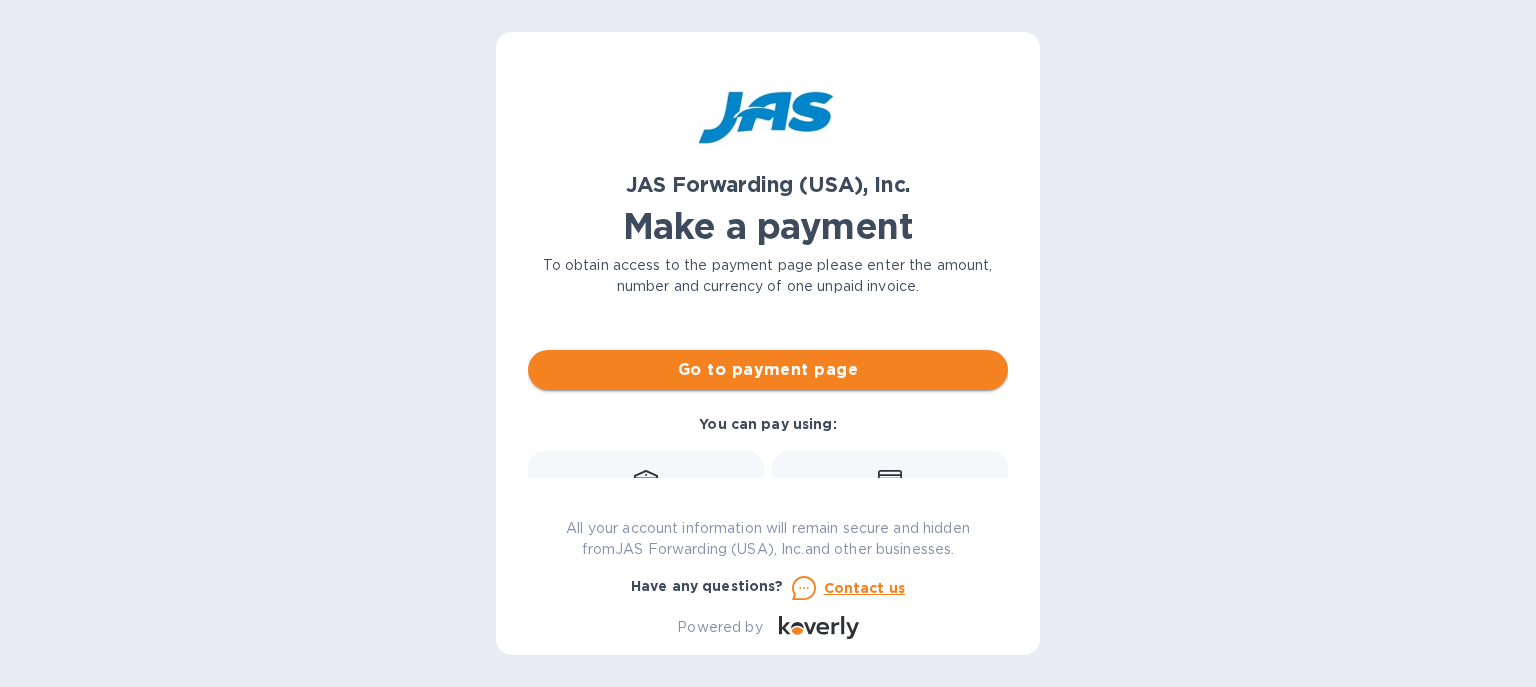 type on "Zirkonzahn USA, Inc" 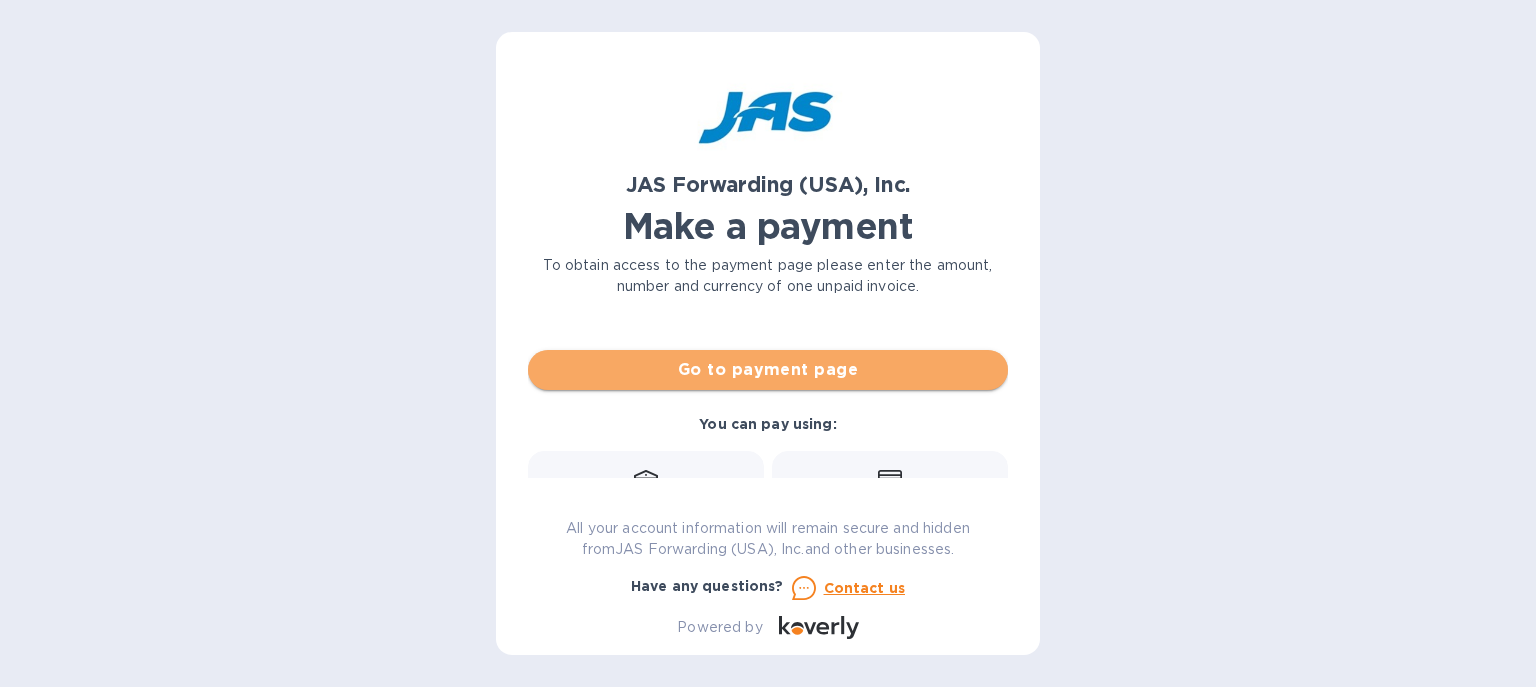 click on "Go to payment page" at bounding box center (768, 370) 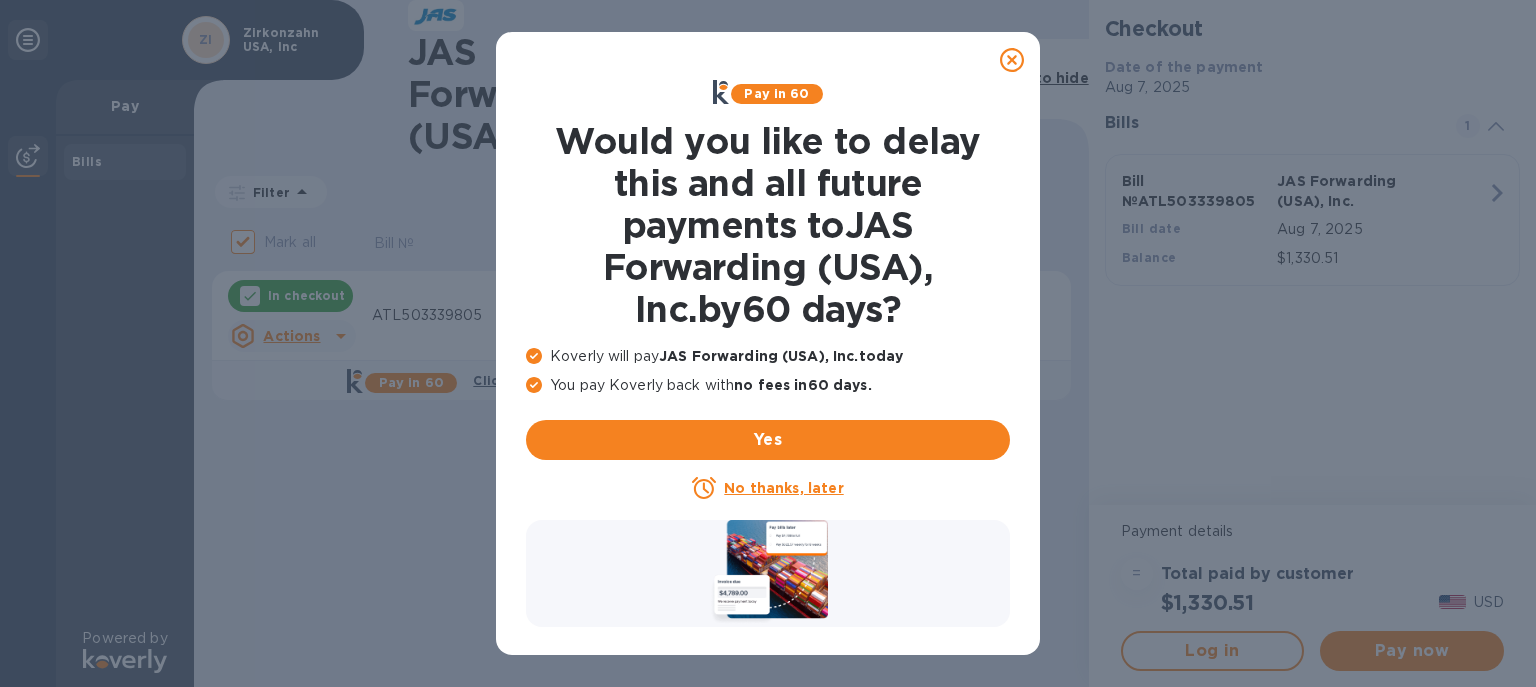 click 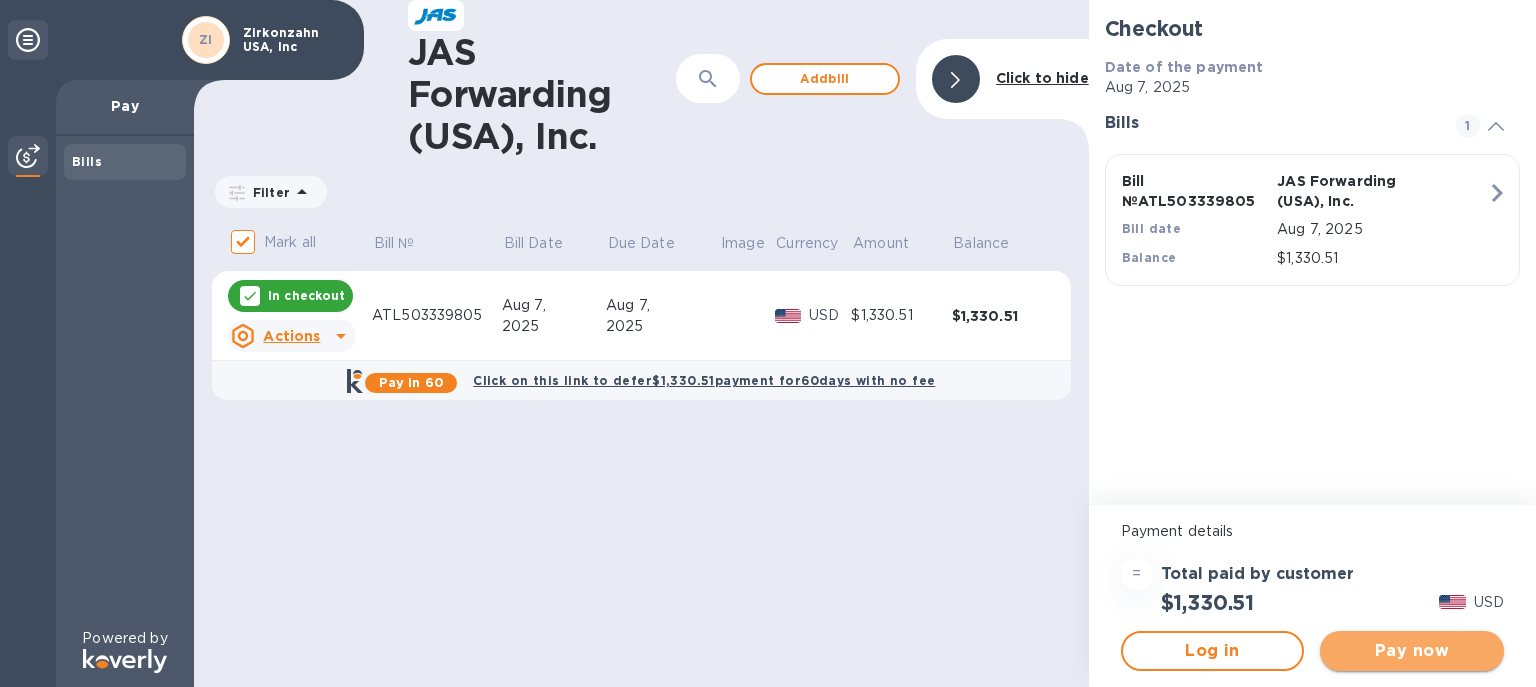 click on "Pay now" at bounding box center [1412, 651] 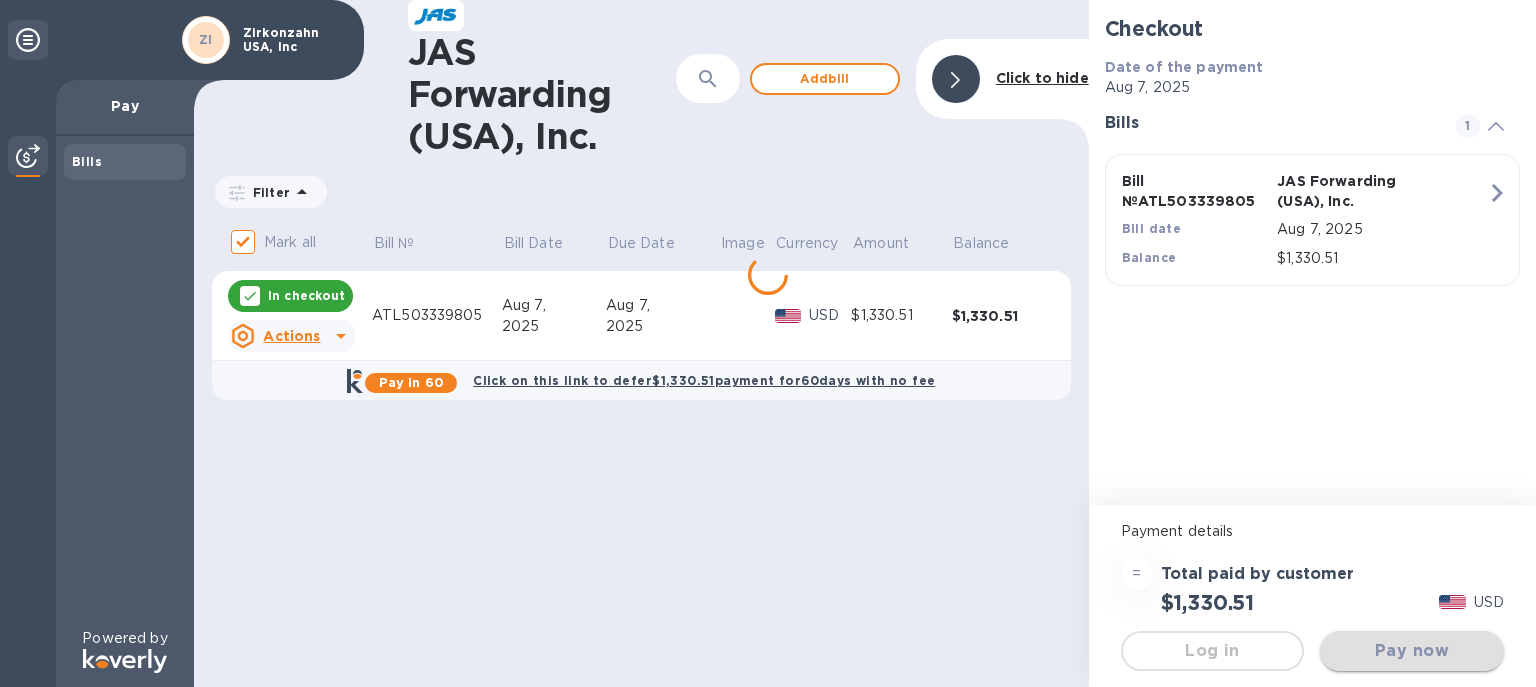 scroll, scrollTop: 0, scrollLeft: 0, axis: both 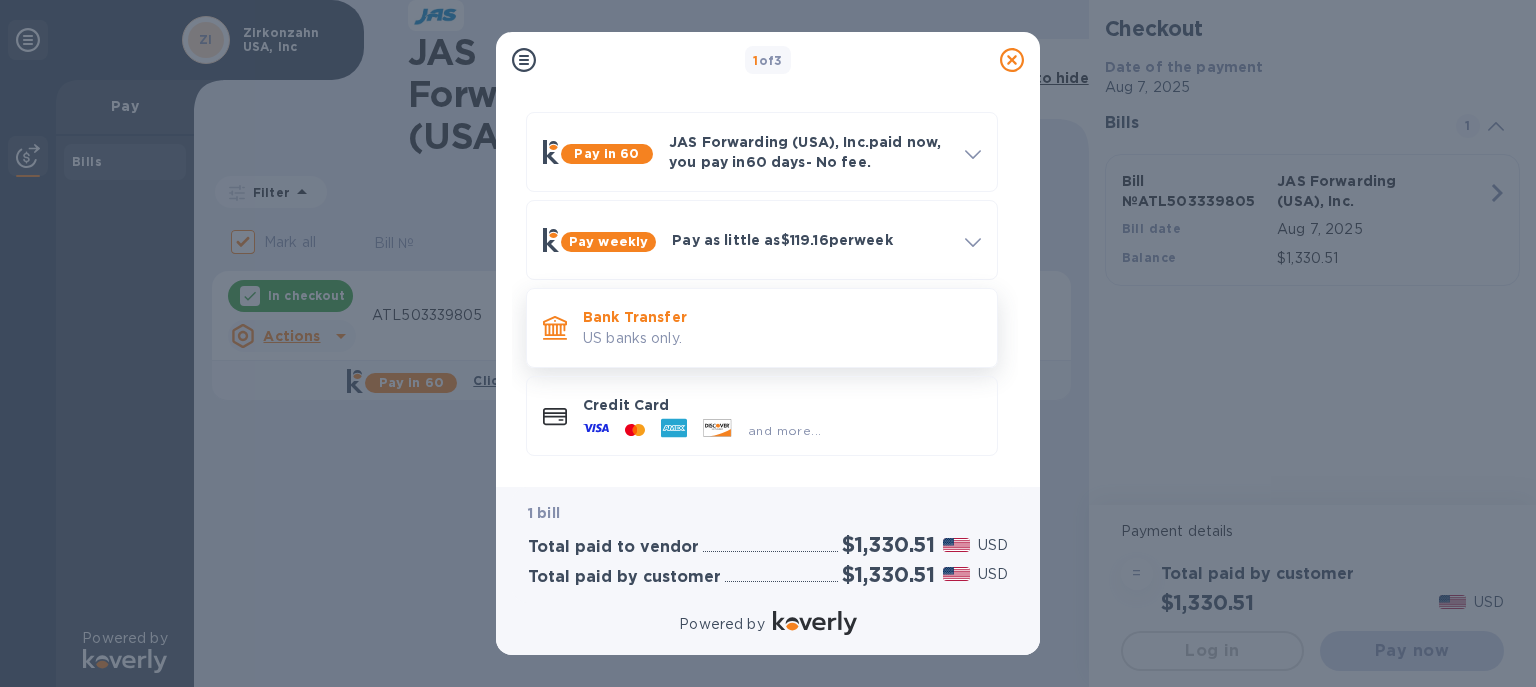 click on "US banks only." at bounding box center (782, 338) 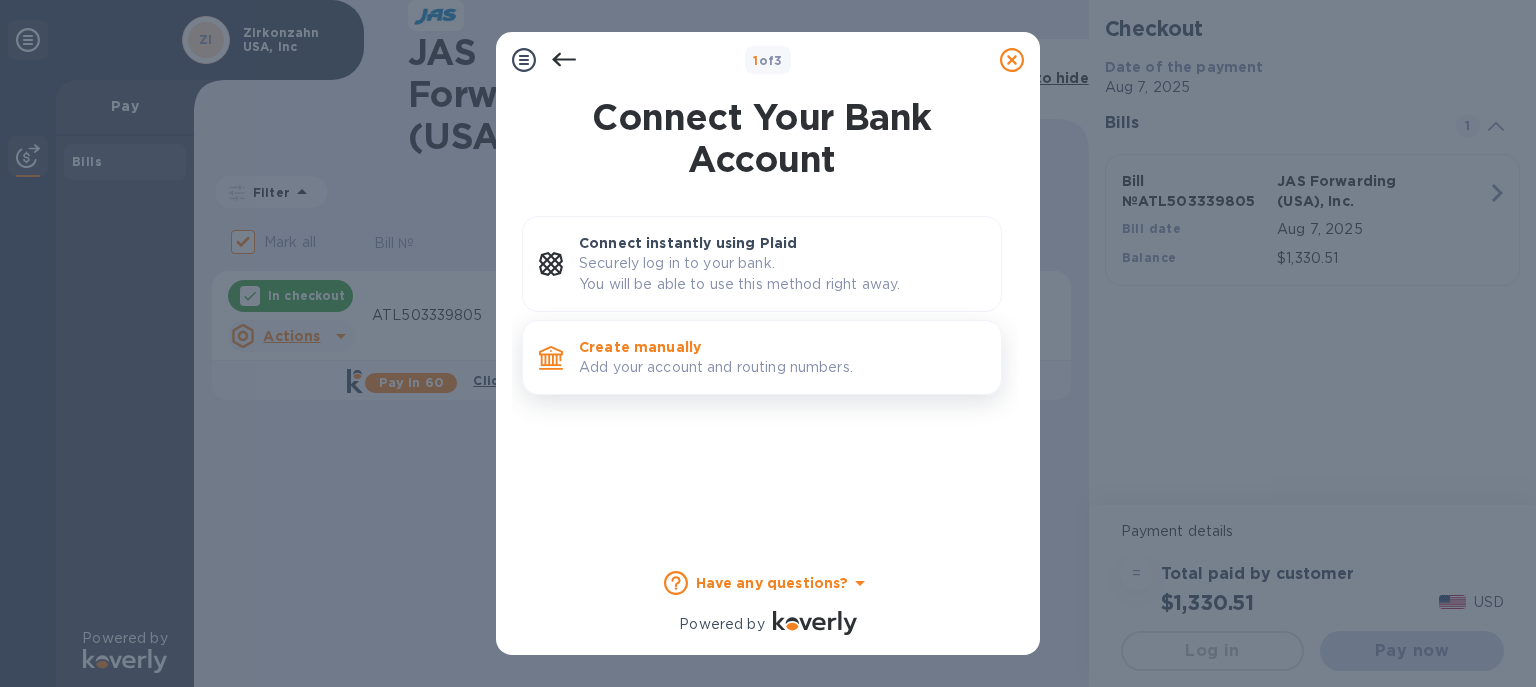 click on "Add your account and routing numbers." at bounding box center (782, 367) 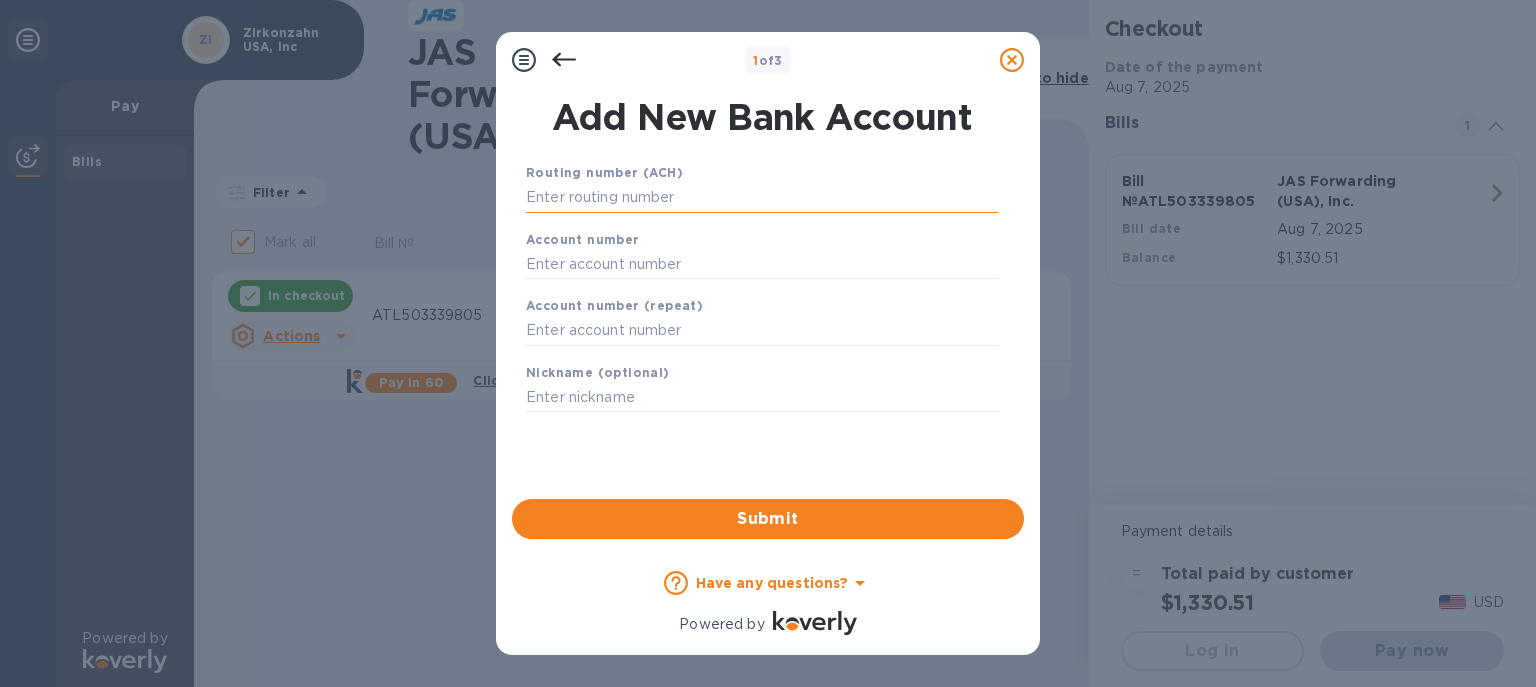 click at bounding box center [762, 198] 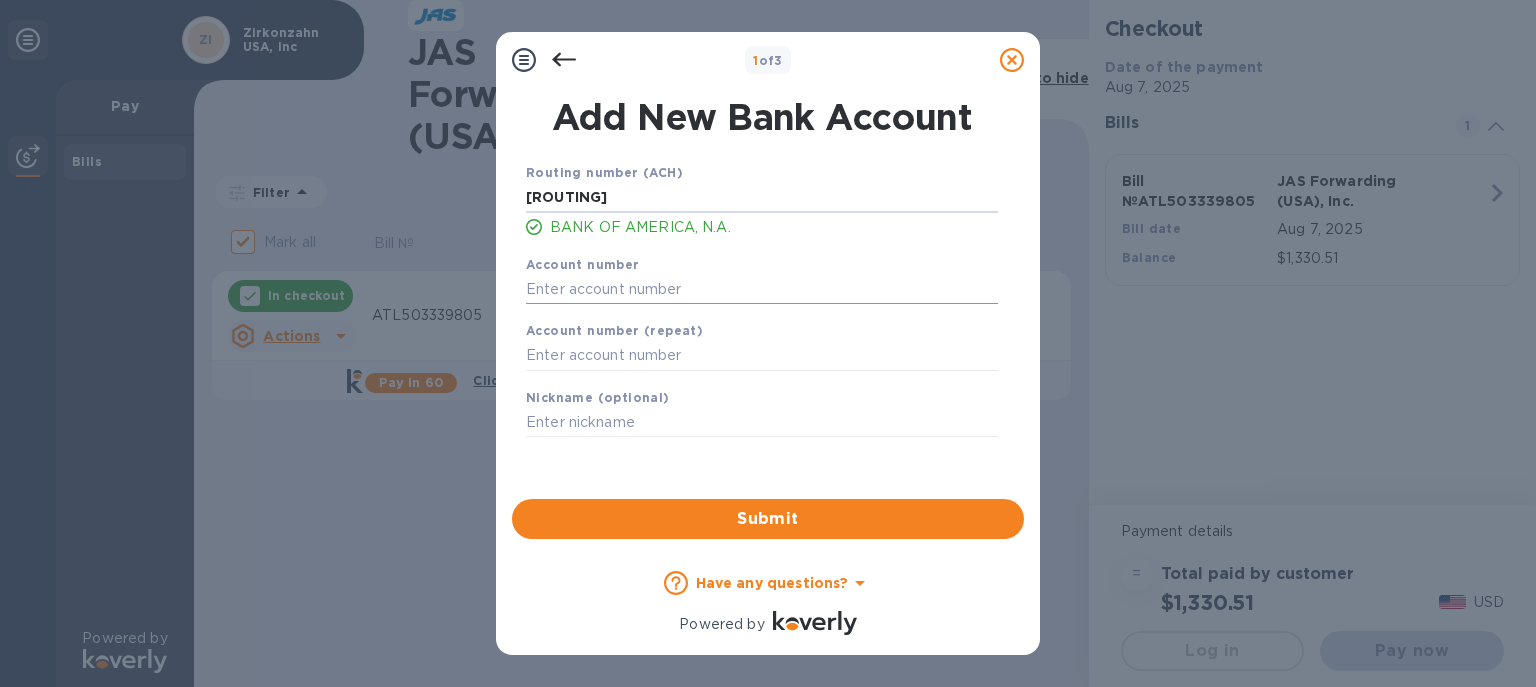type on "061000052" 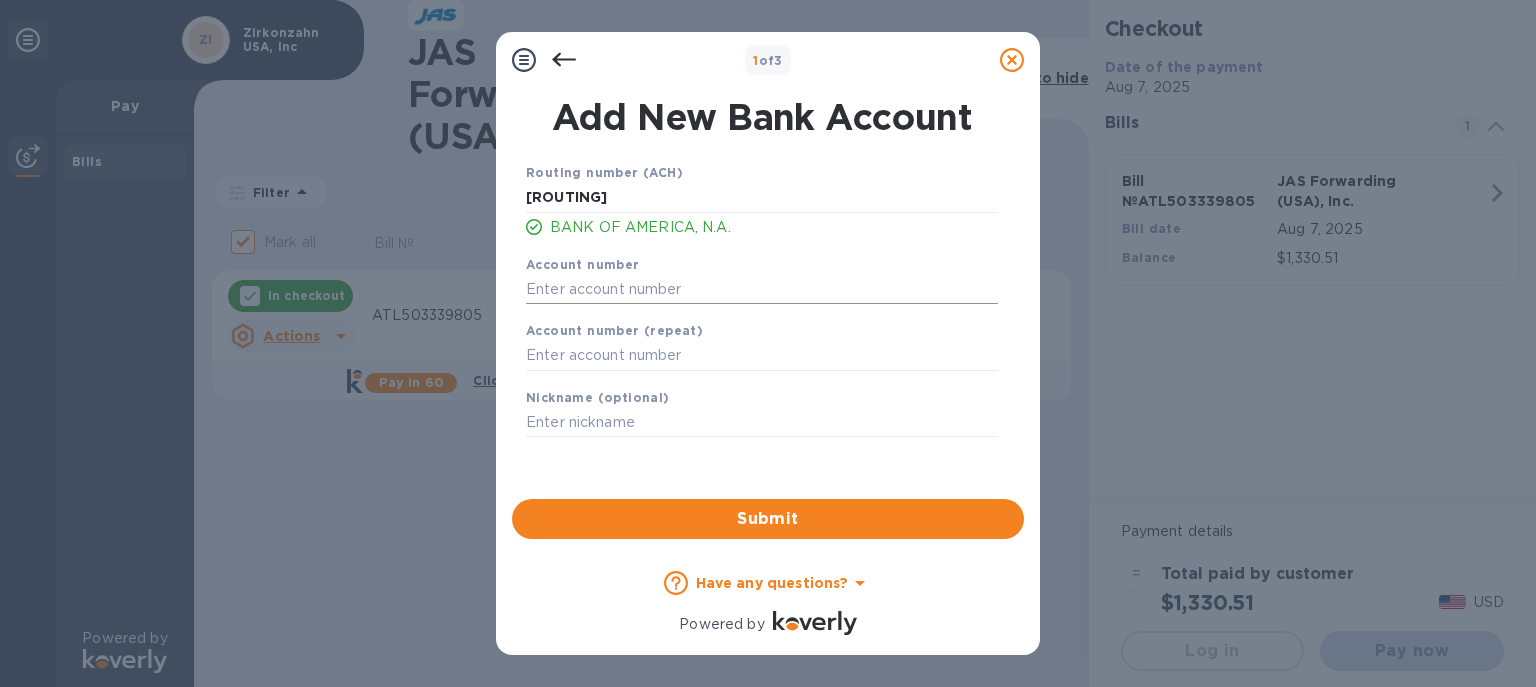 click at bounding box center (762, 289) 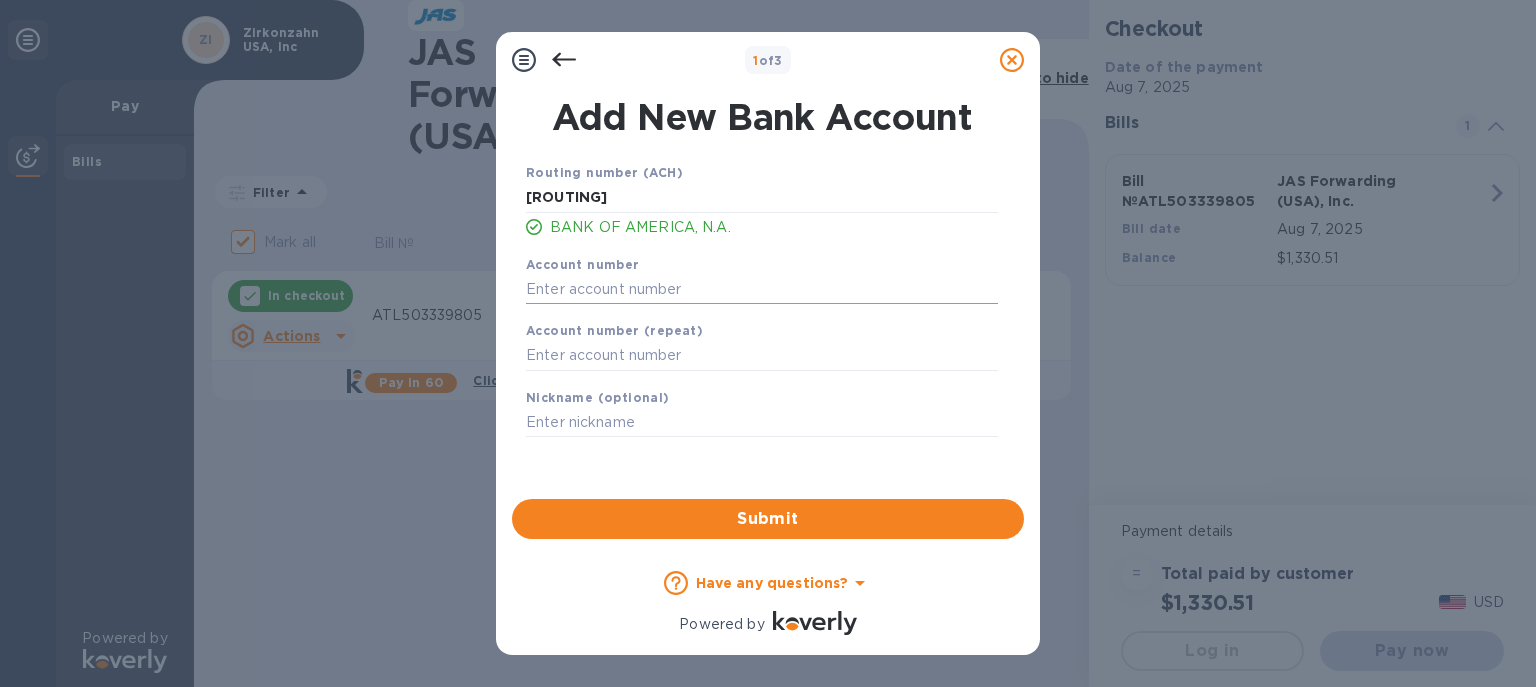 paste on "3340 1721 0436" 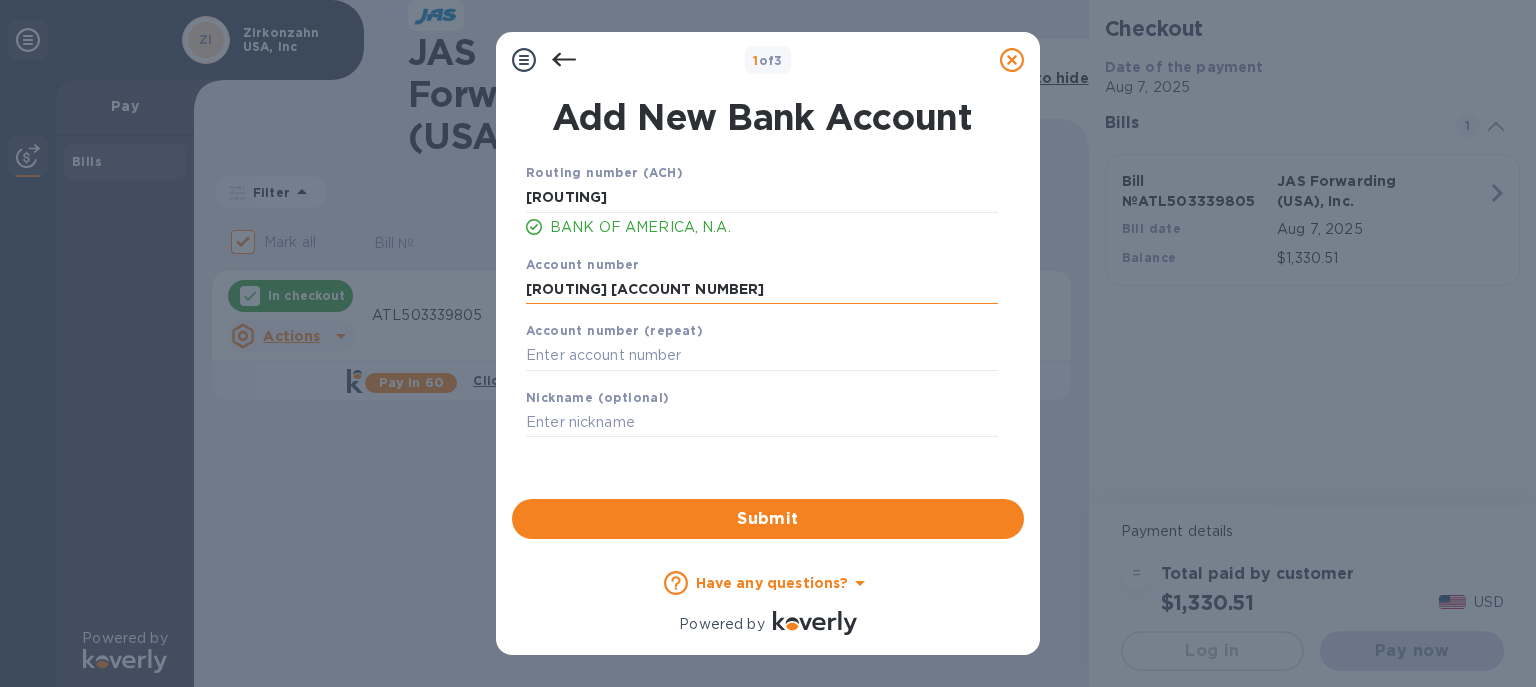 click on "3340 1721 0436" at bounding box center [762, 289] 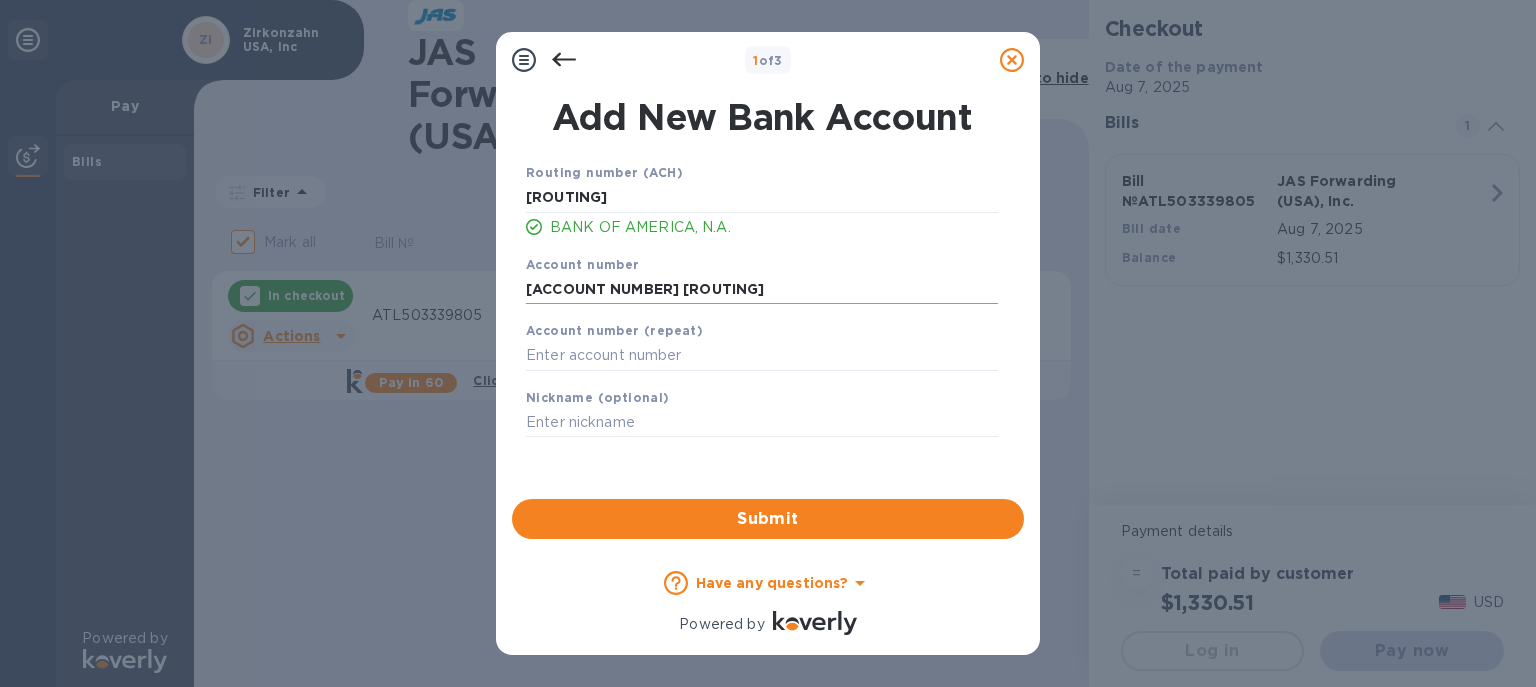 drag, startPoint x: 596, startPoint y: 291, endPoint x: 607, endPoint y: 289, distance: 11.18034 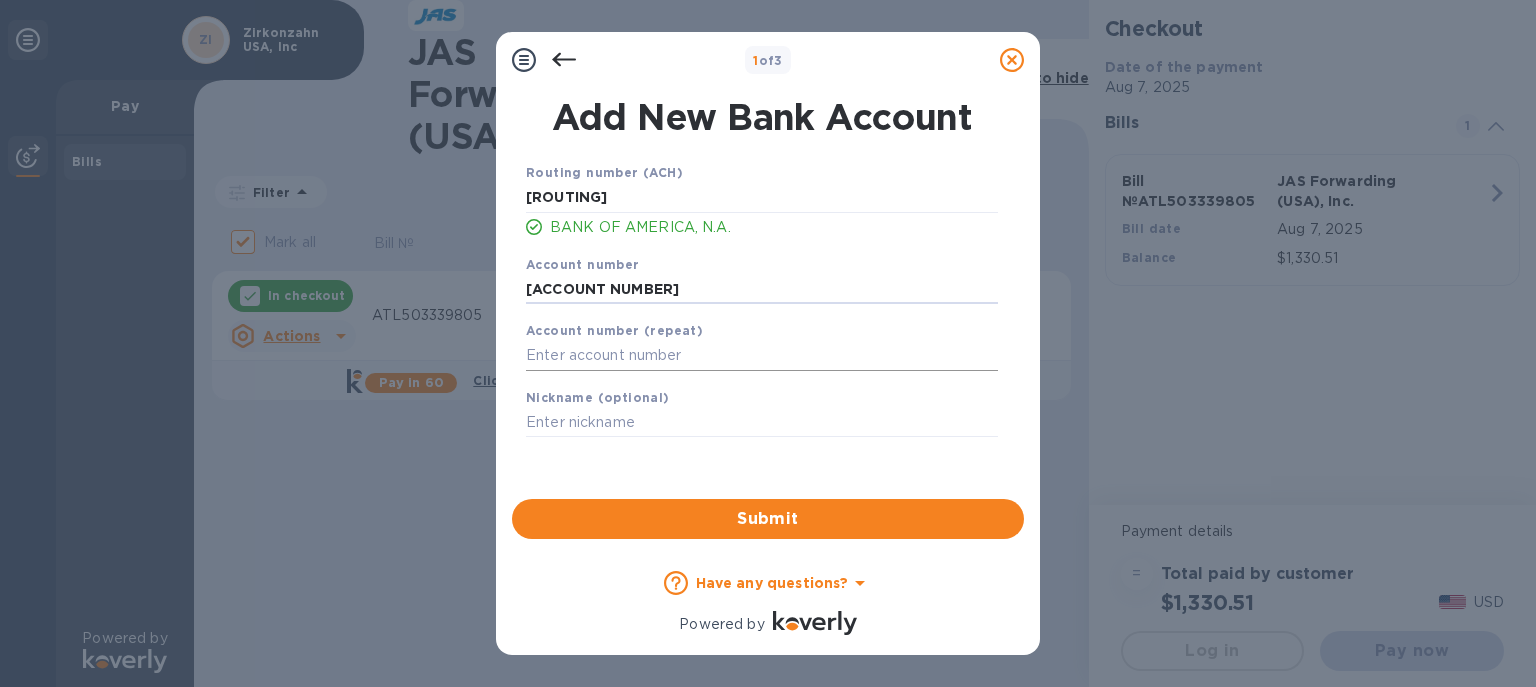 type on "334017210436" 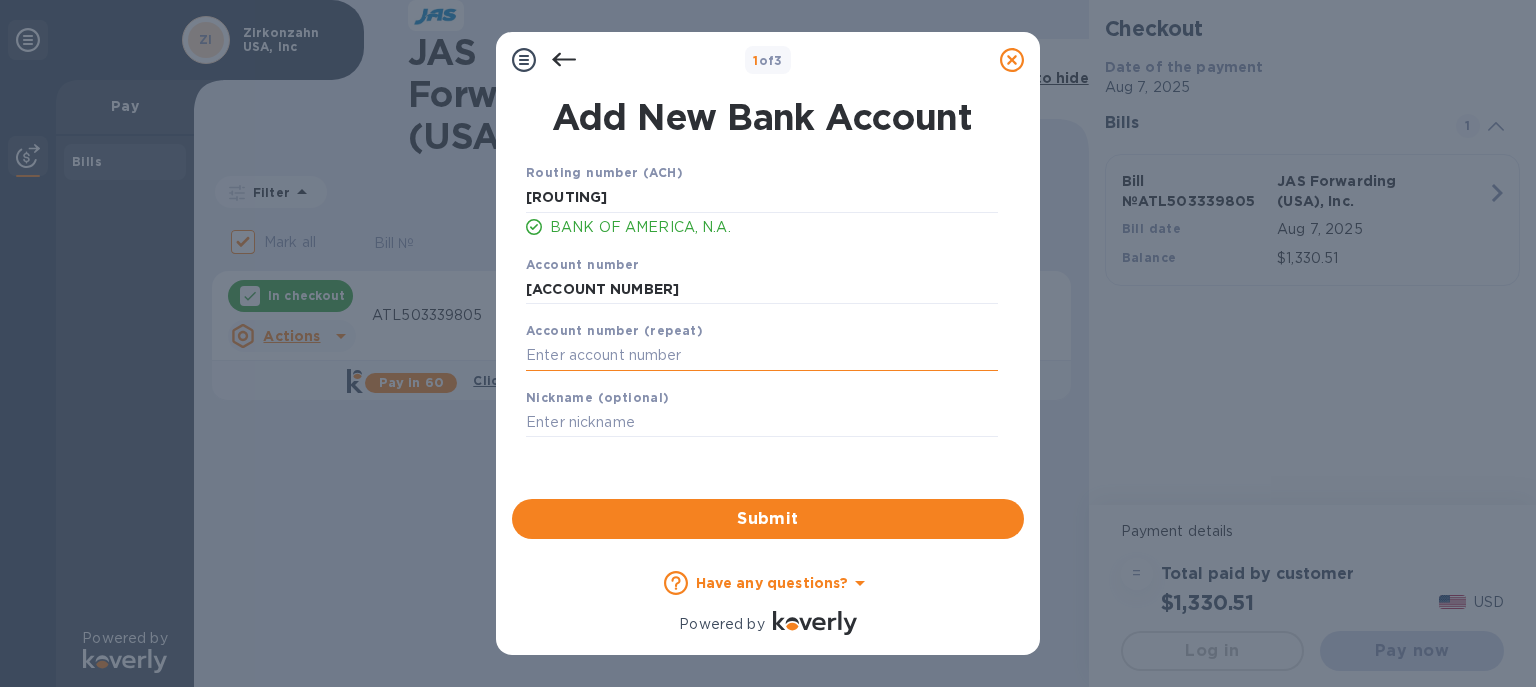 paste on "3340 1721 0436" 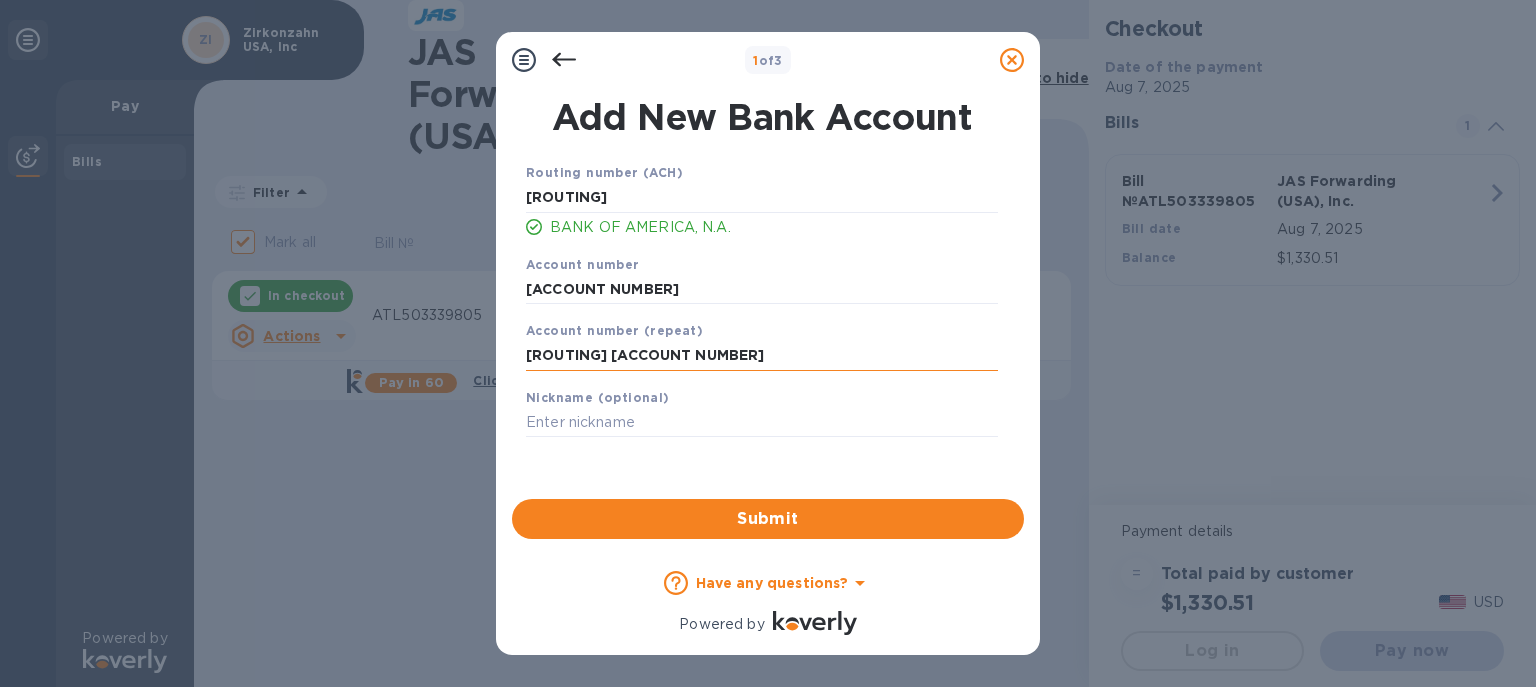click on "3340 1721 0436" at bounding box center (762, 356) 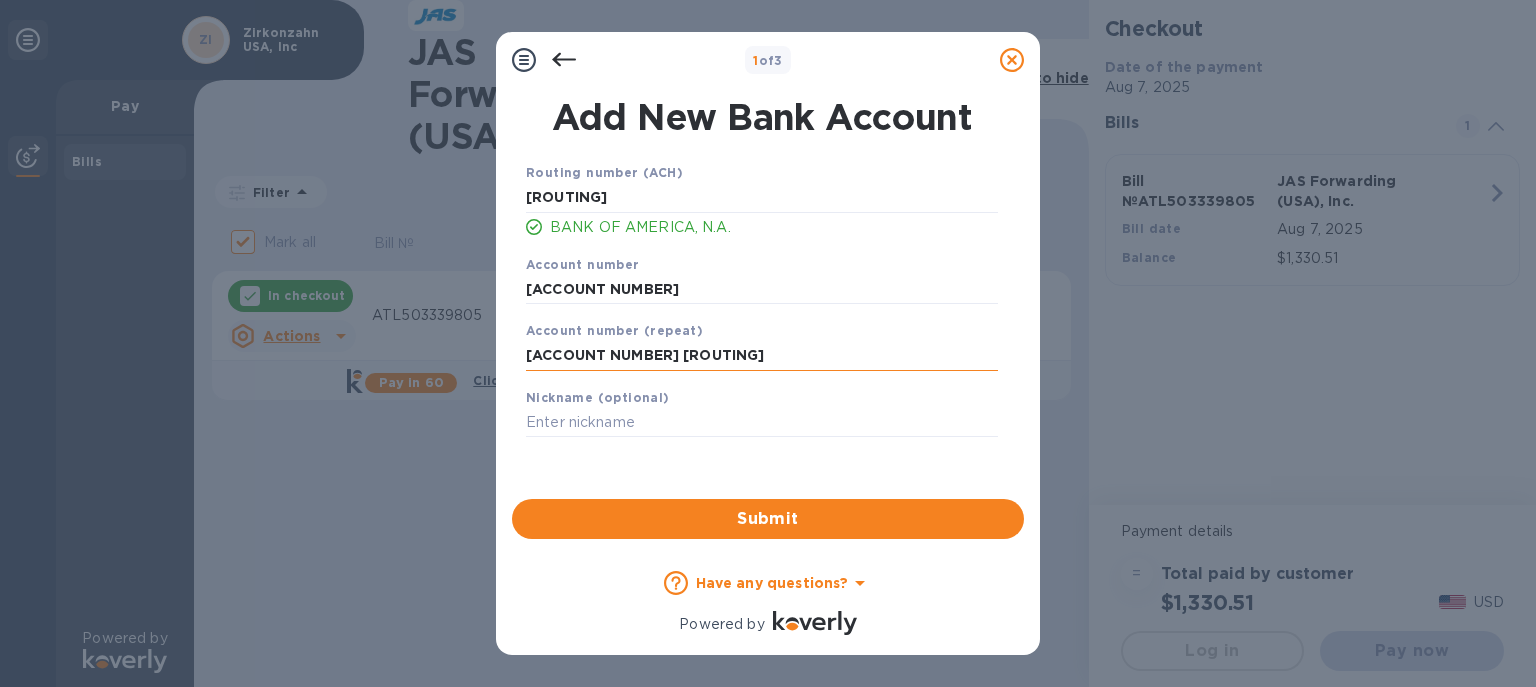 click on "33401721 0436" at bounding box center [762, 356] 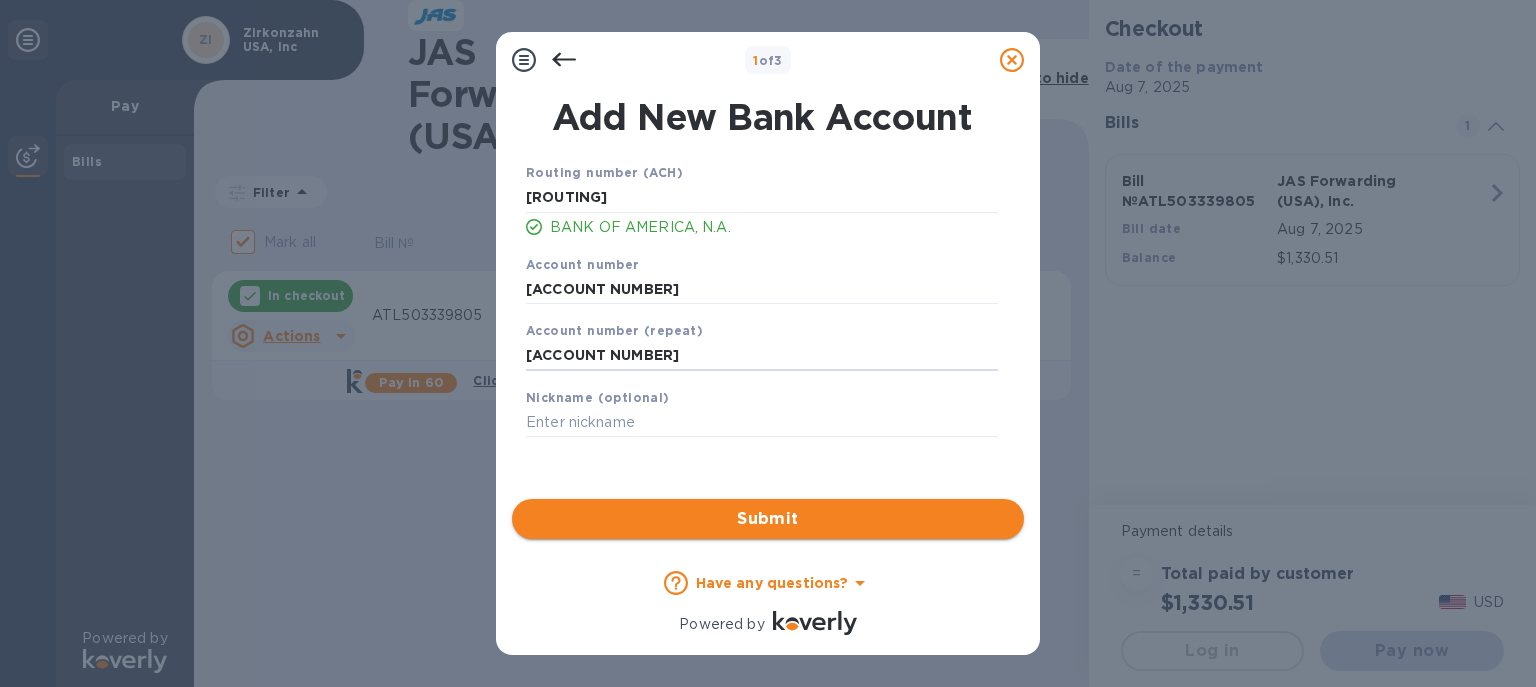 type on "334017210436" 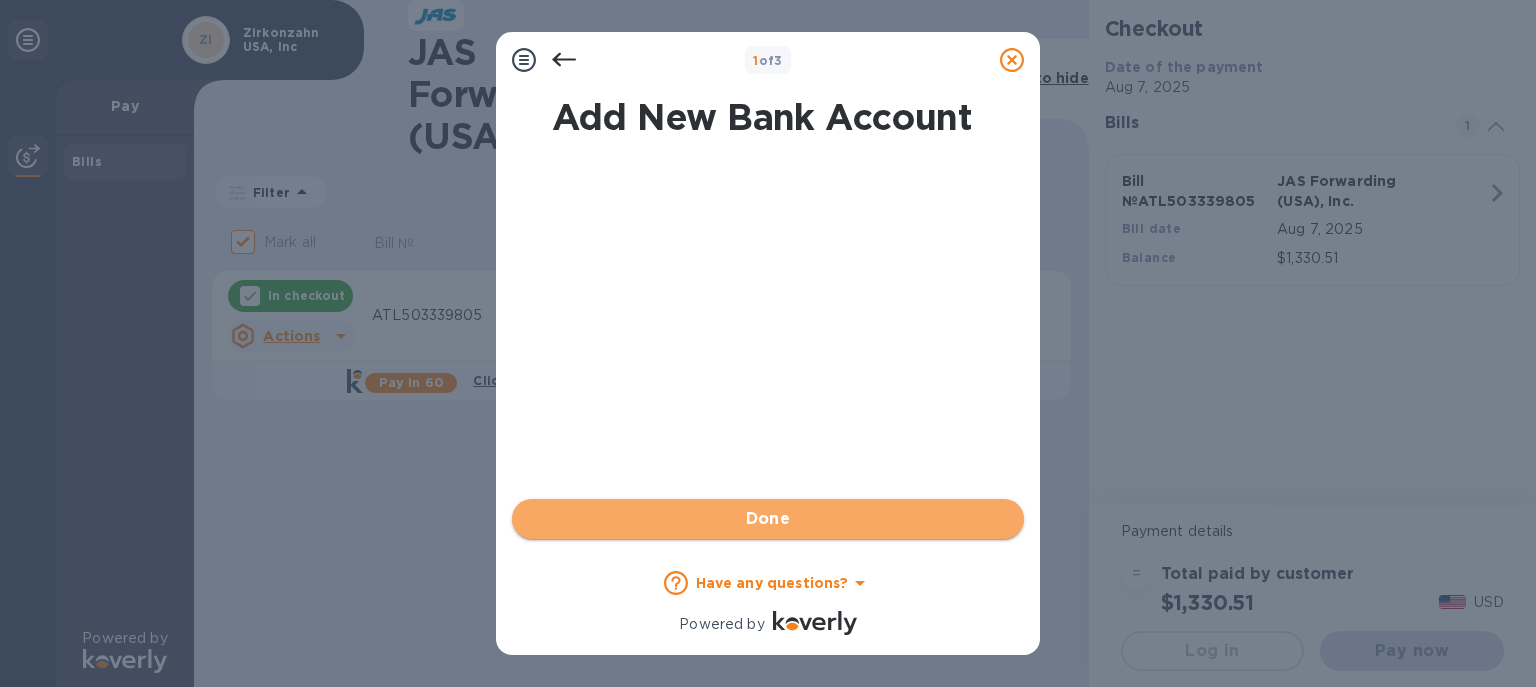click on "Done" at bounding box center (768, 519) 